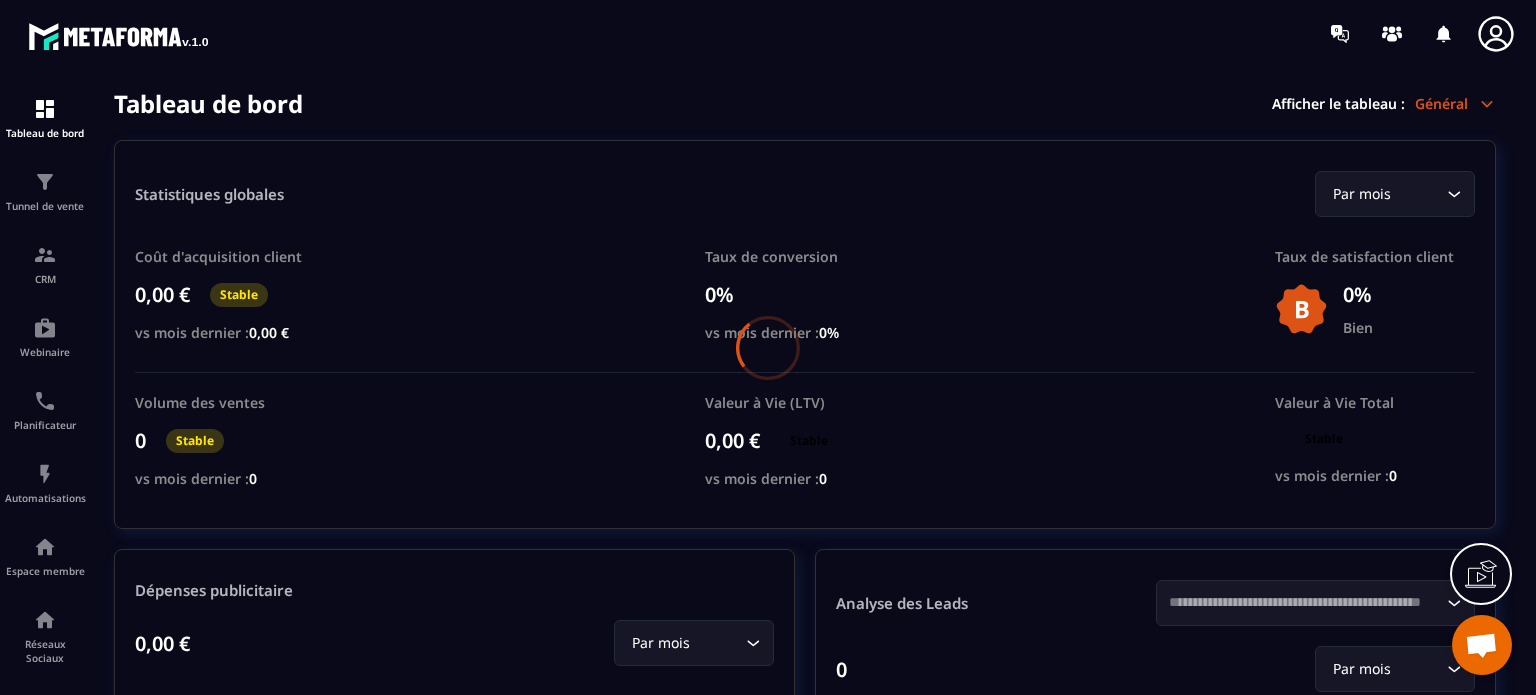 scroll, scrollTop: 0, scrollLeft: 0, axis: both 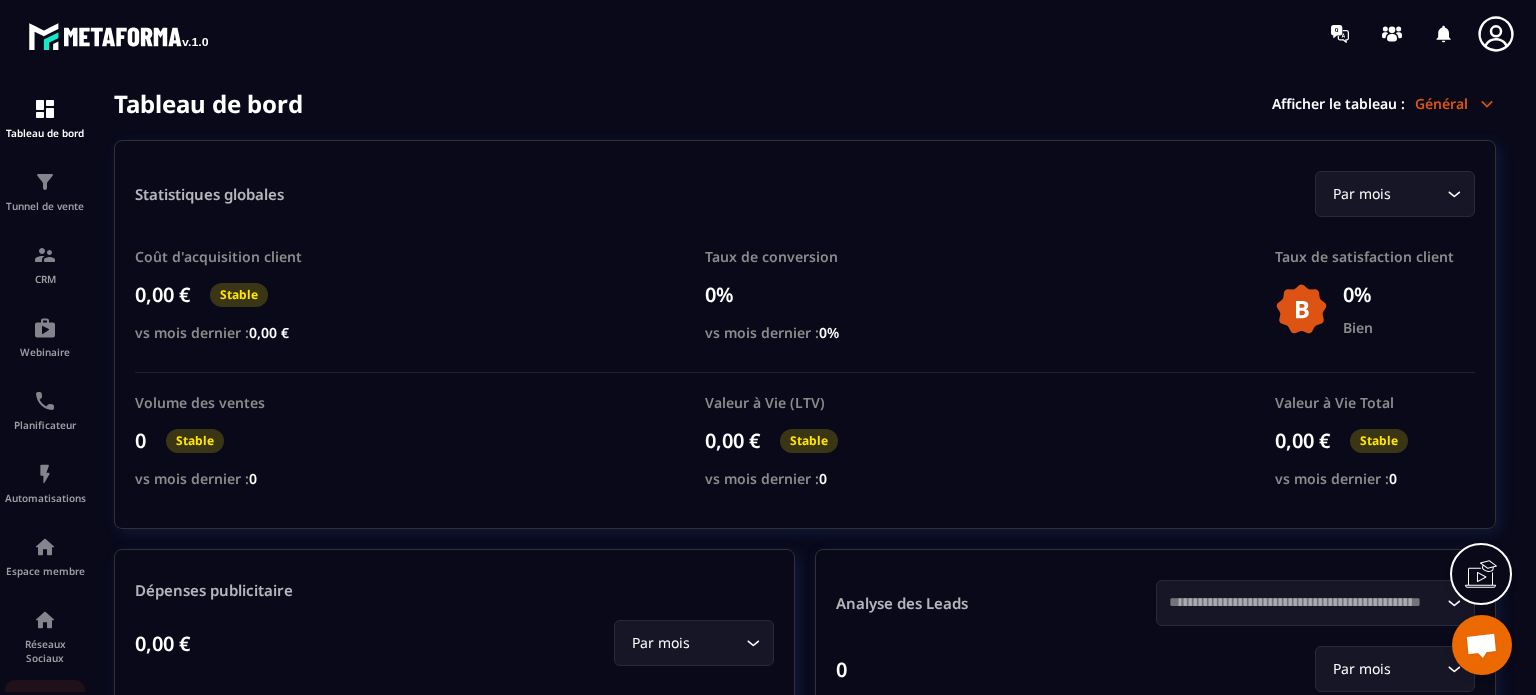 click on "E-mailing" 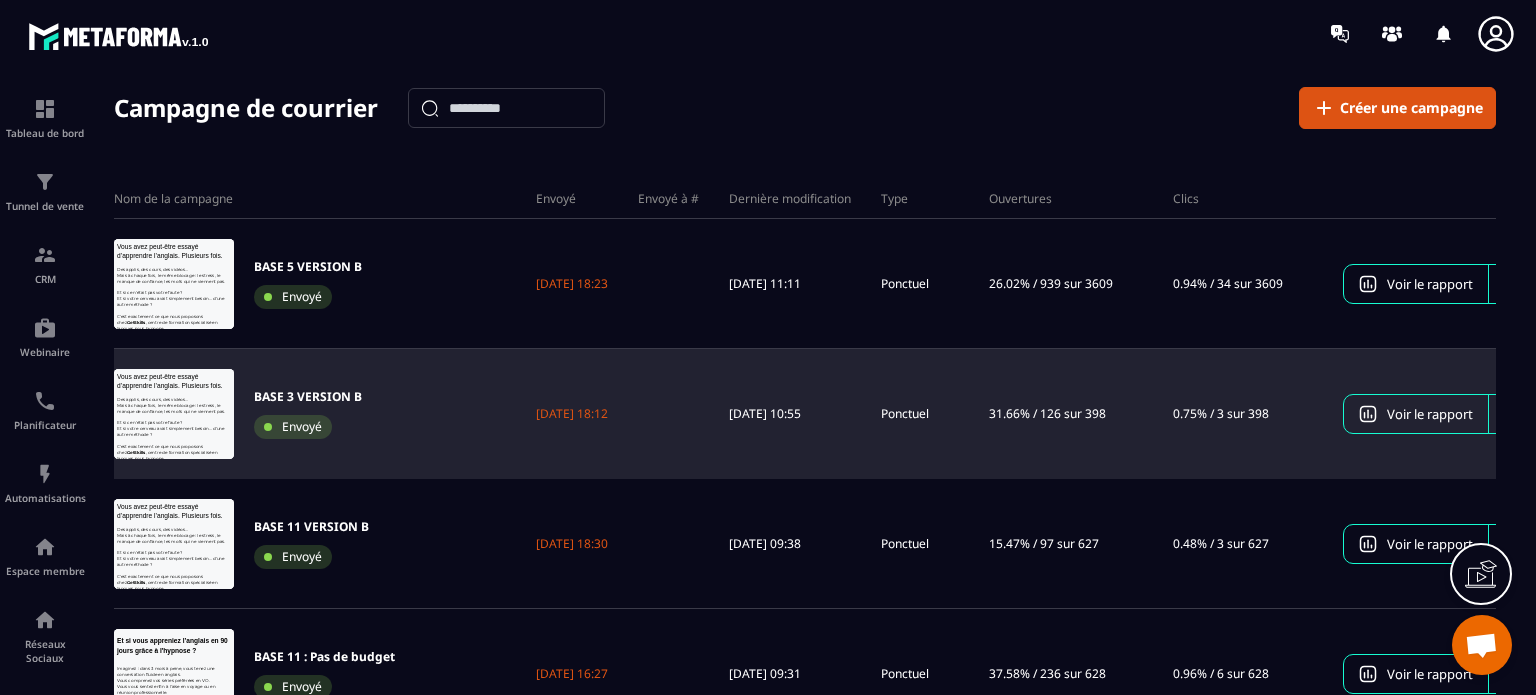 scroll, scrollTop: 0, scrollLeft: 0, axis: both 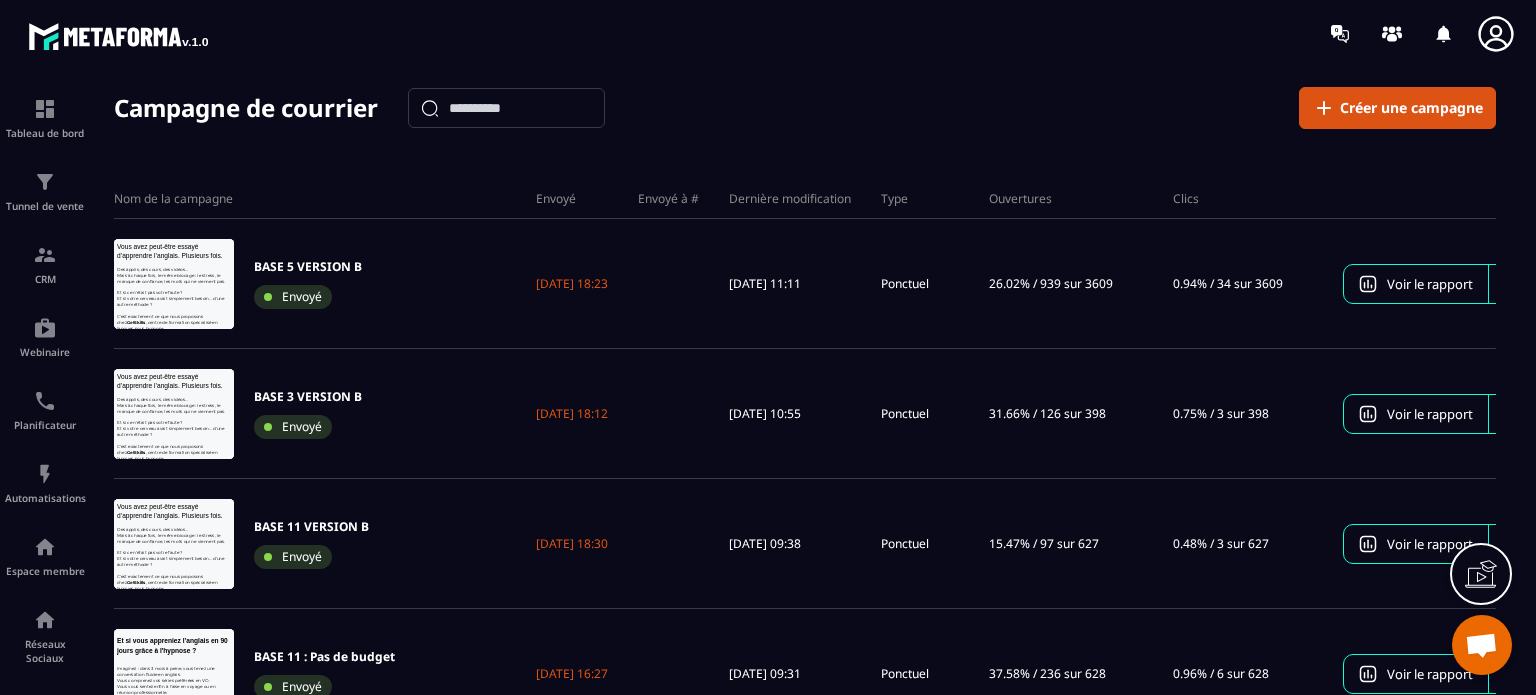 click 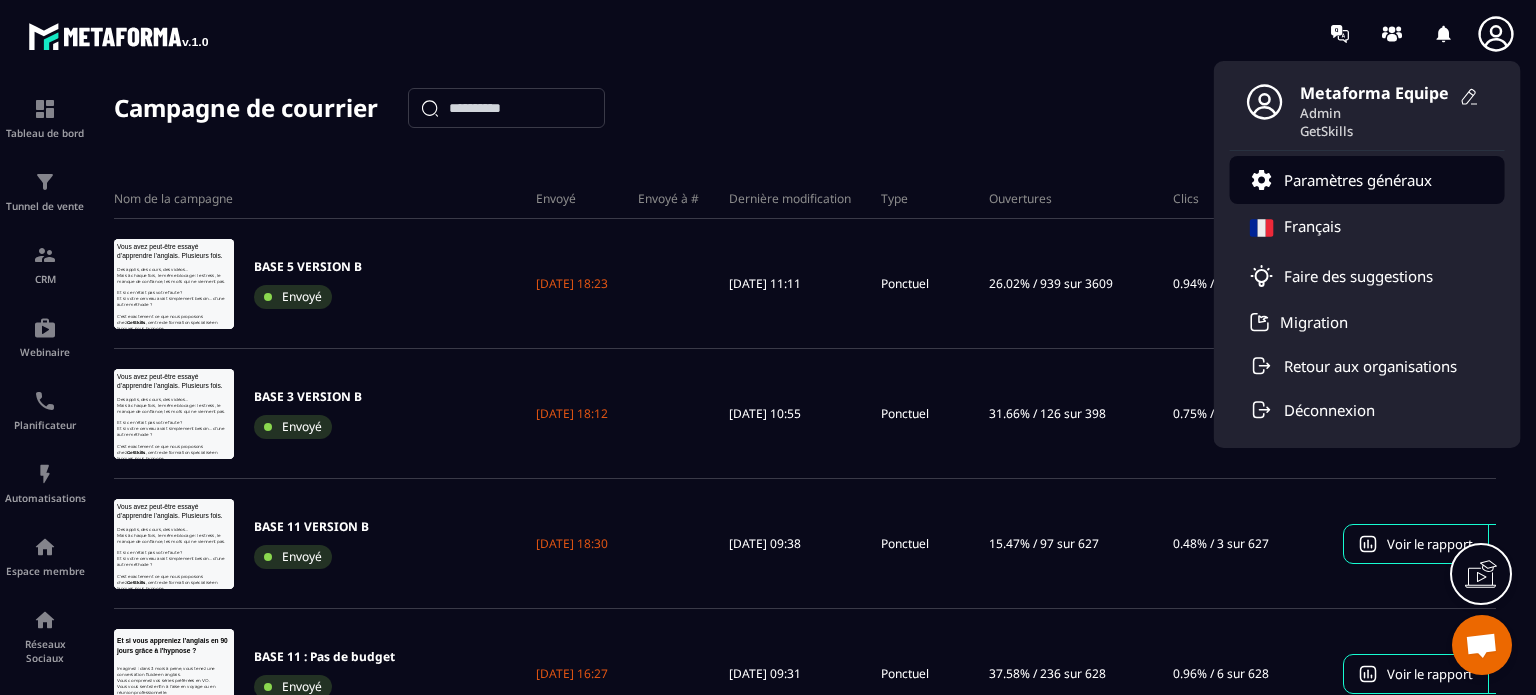 click on "Paramètres généraux" at bounding box center [1358, 180] 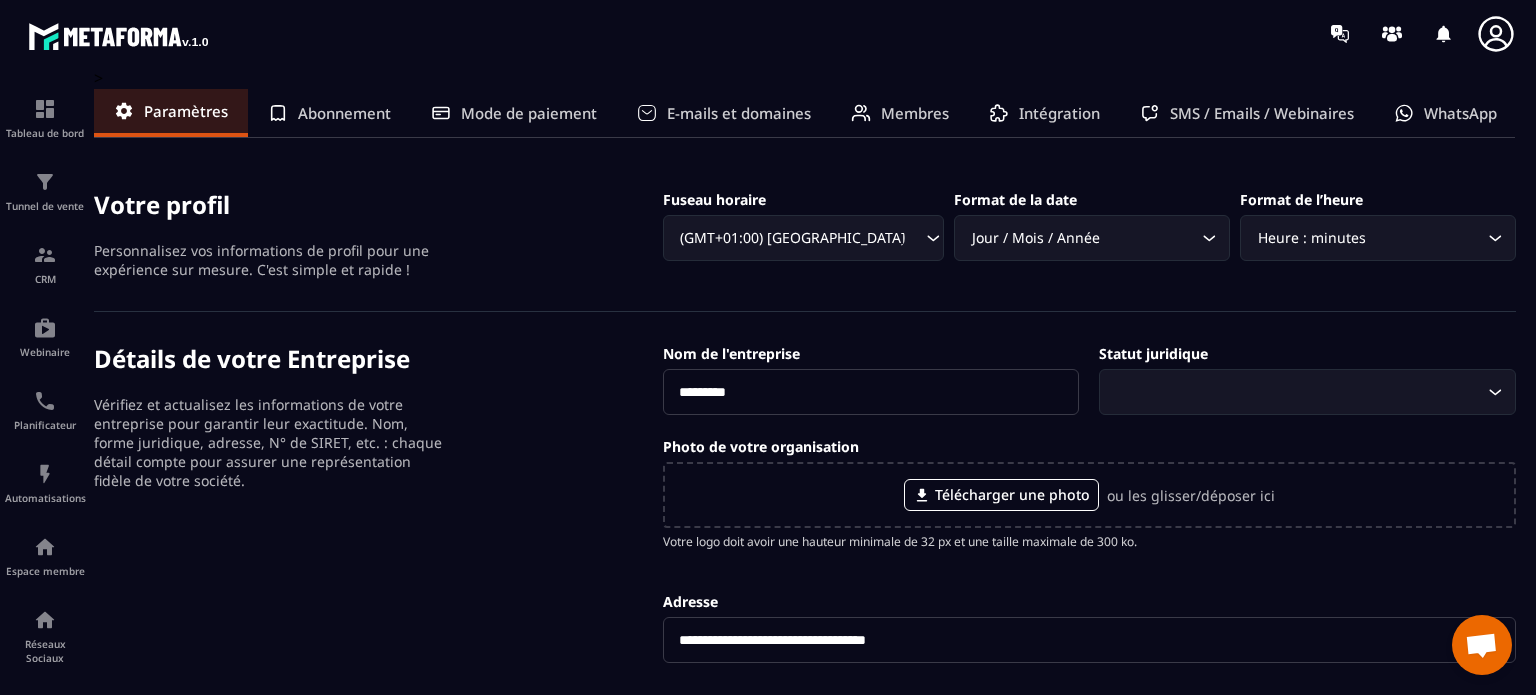 drag, startPoint x: 760, startPoint y: 403, endPoint x: 668, endPoint y: 403, distance: 92 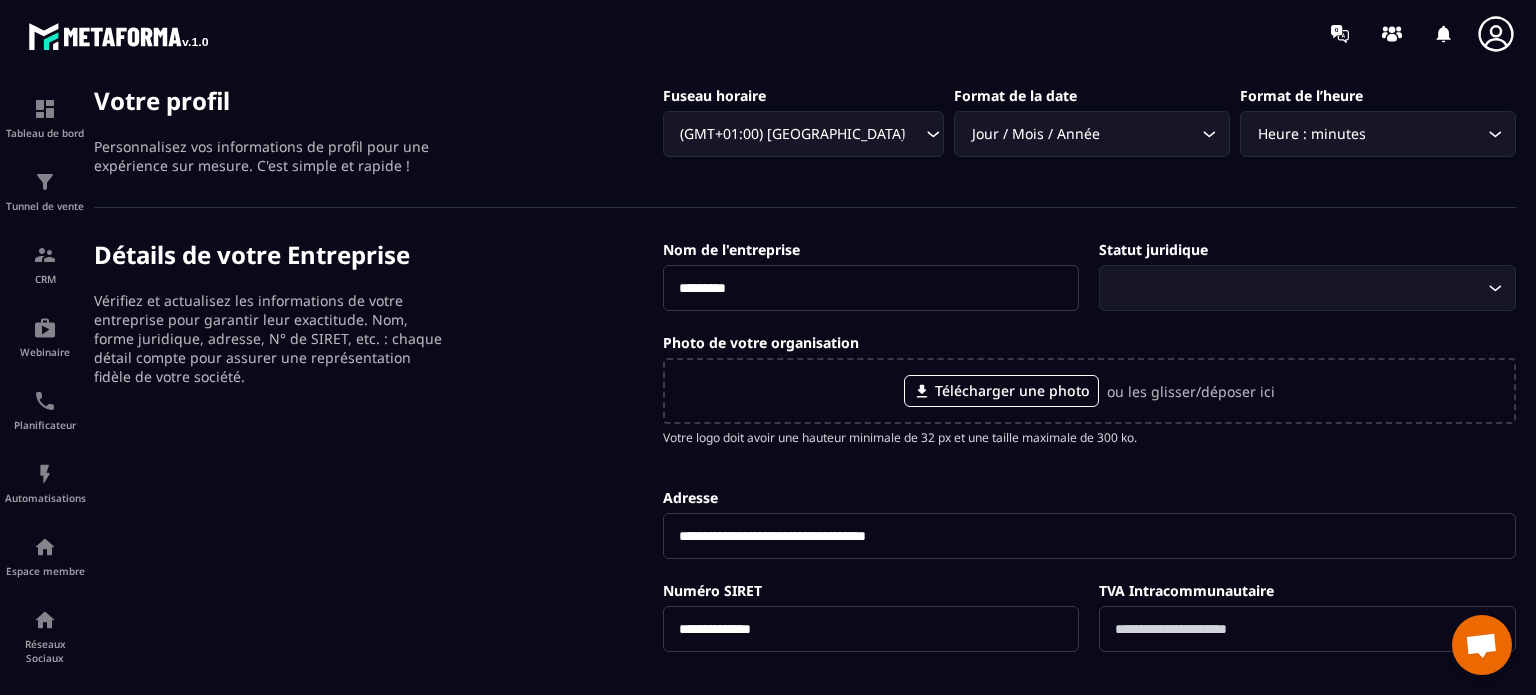 scroll, scrollTop: 320, scrollLeft: 0, axis: vertical 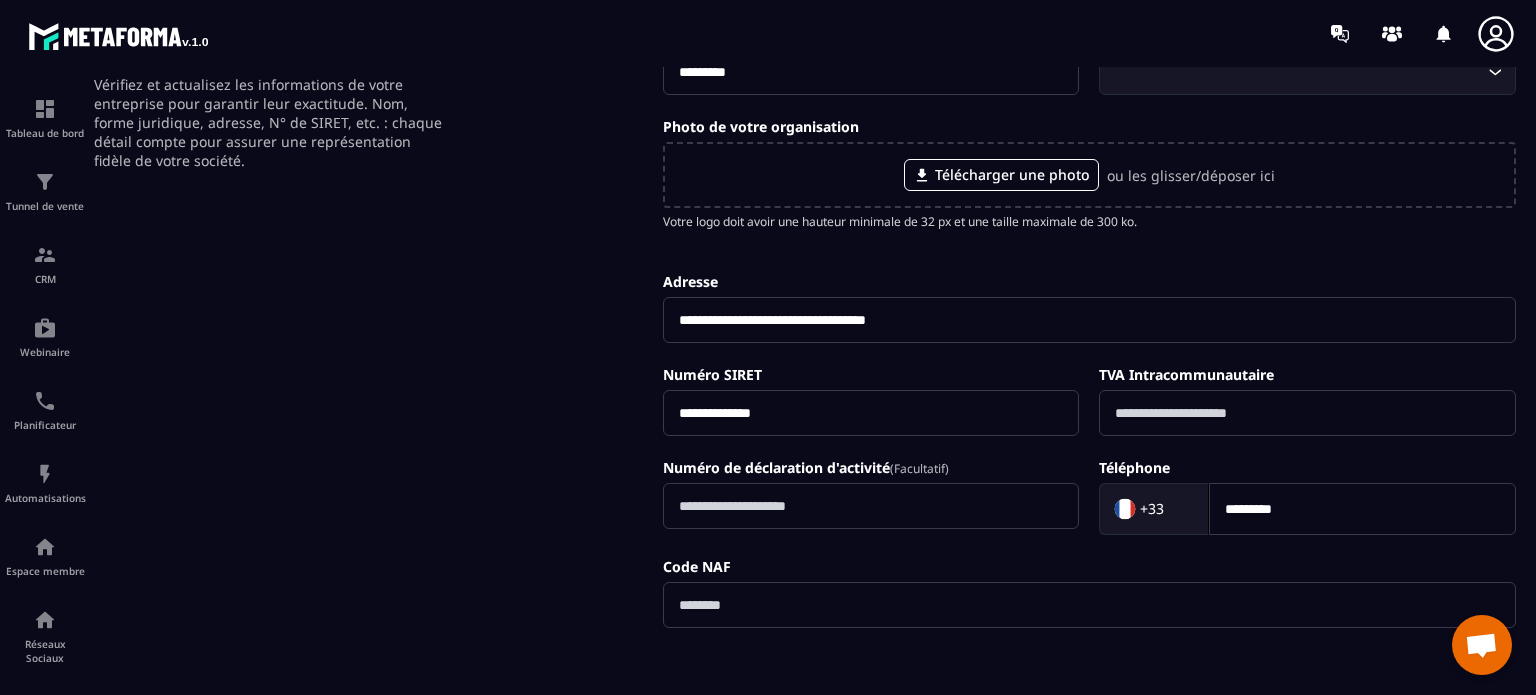 drag, startPoint x: 833, startPoint y: 403, endPoint x: 568, endPoint y: 390, distance: 265.31866 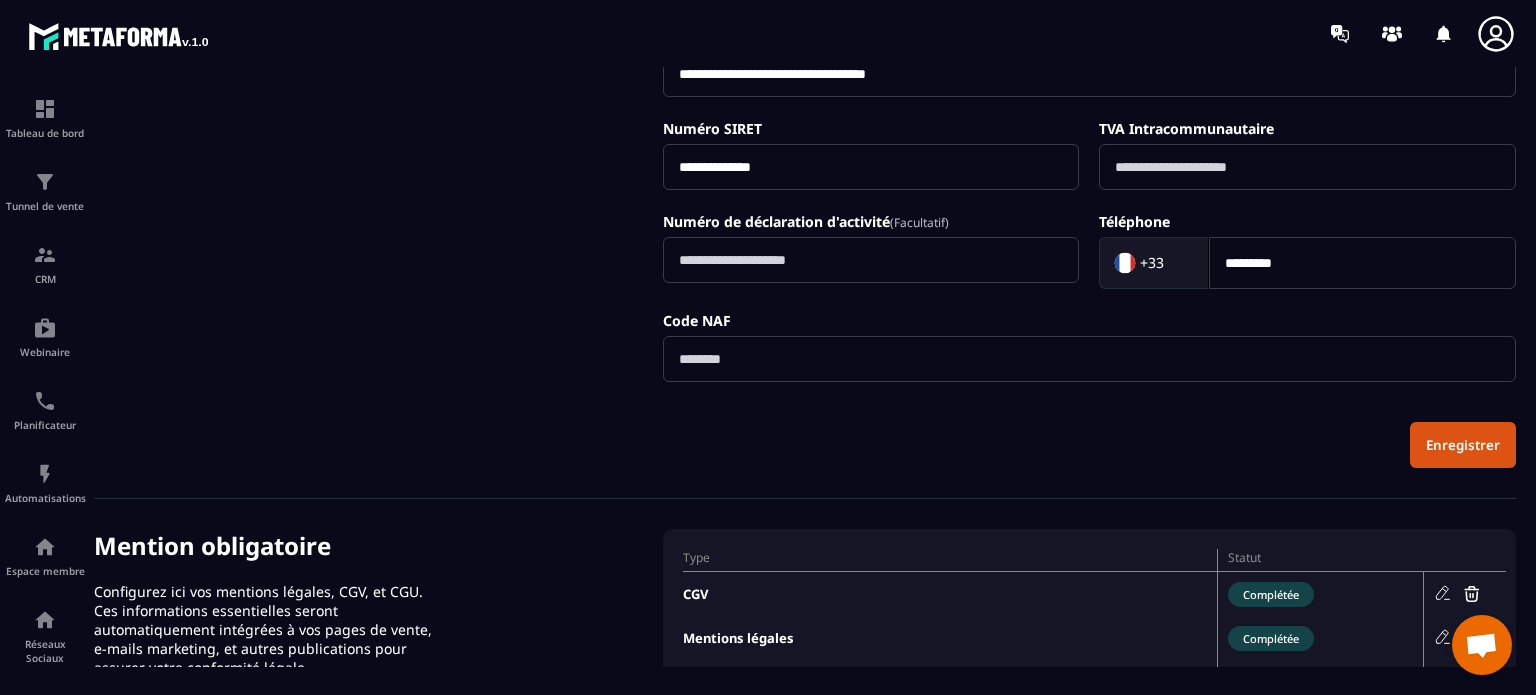 scroll, scrollTop: 776, scrollLeft: 0, axis: vertical 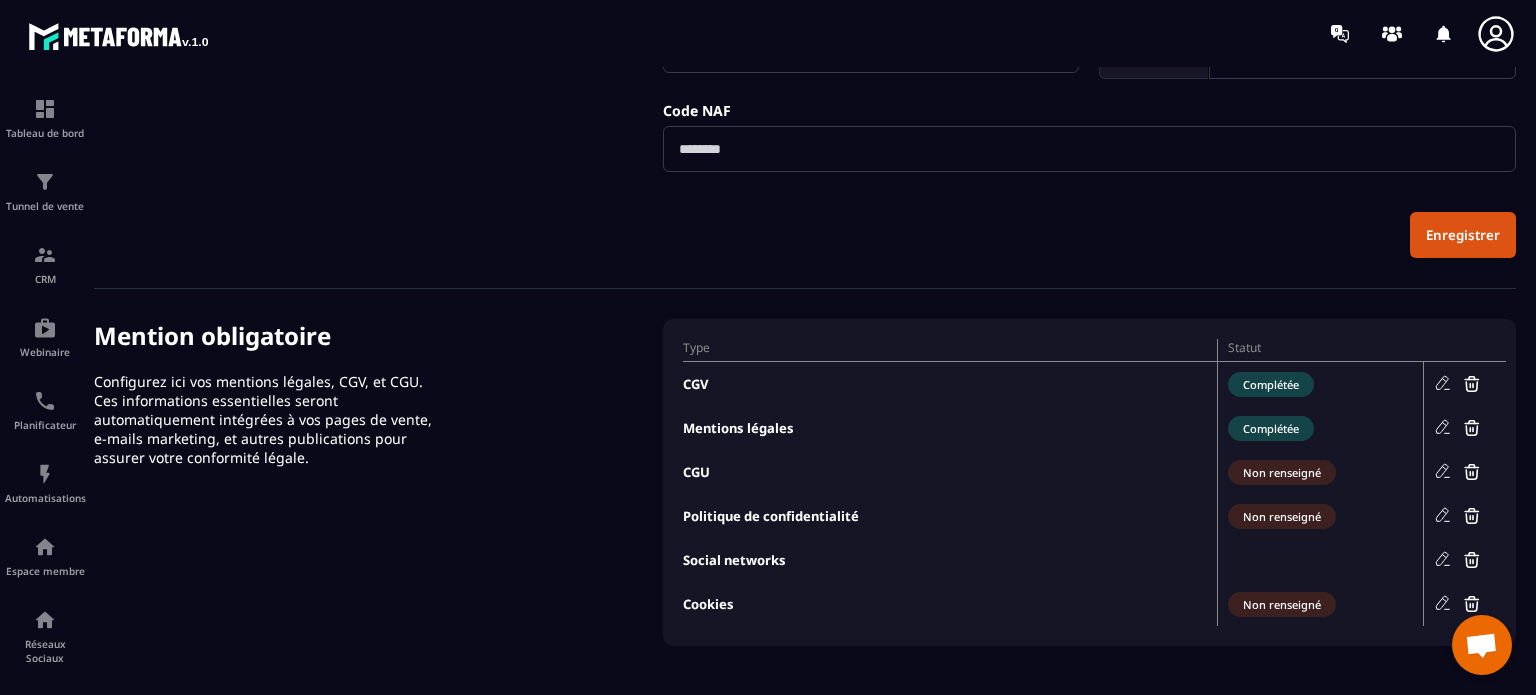 click 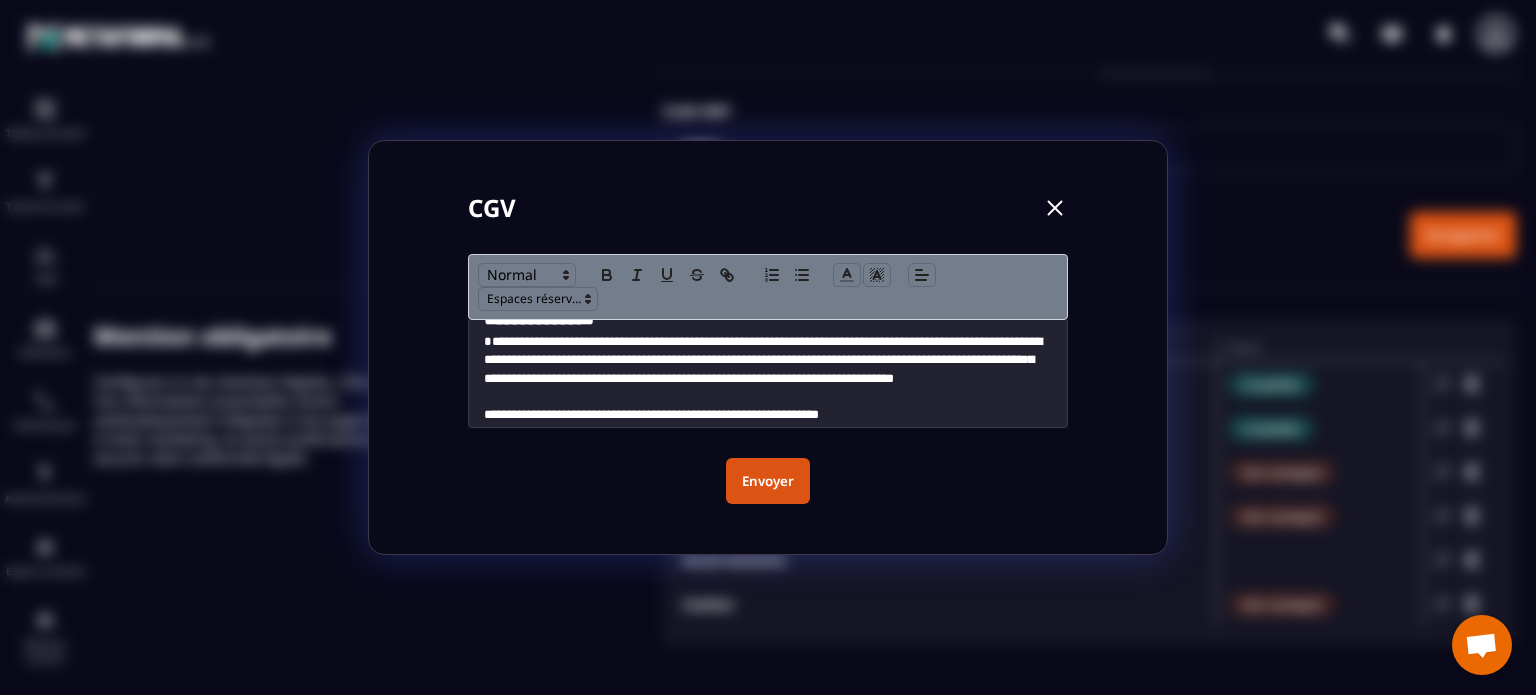 scroll, scrollTop: 40, scrollLeft: 0, axis: vertical 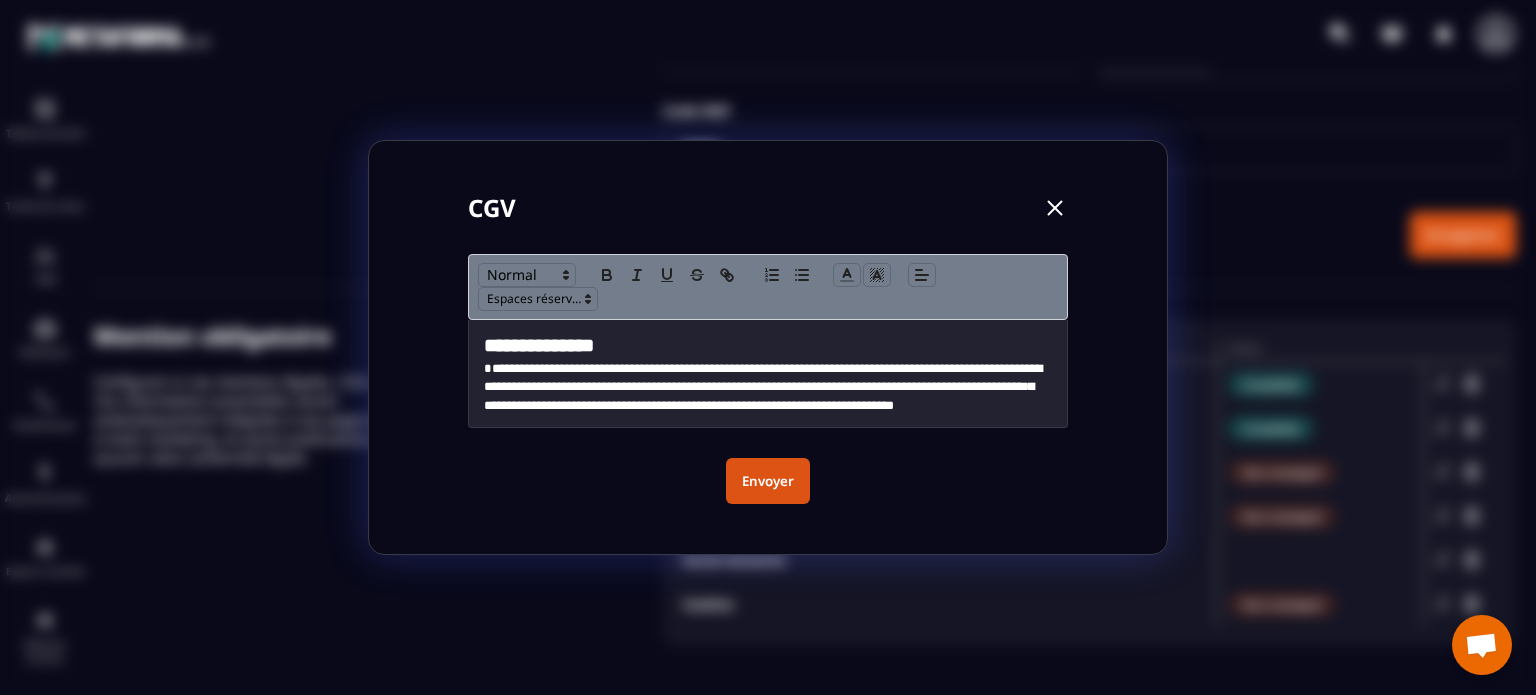 click at bounding box center [1055, 208] 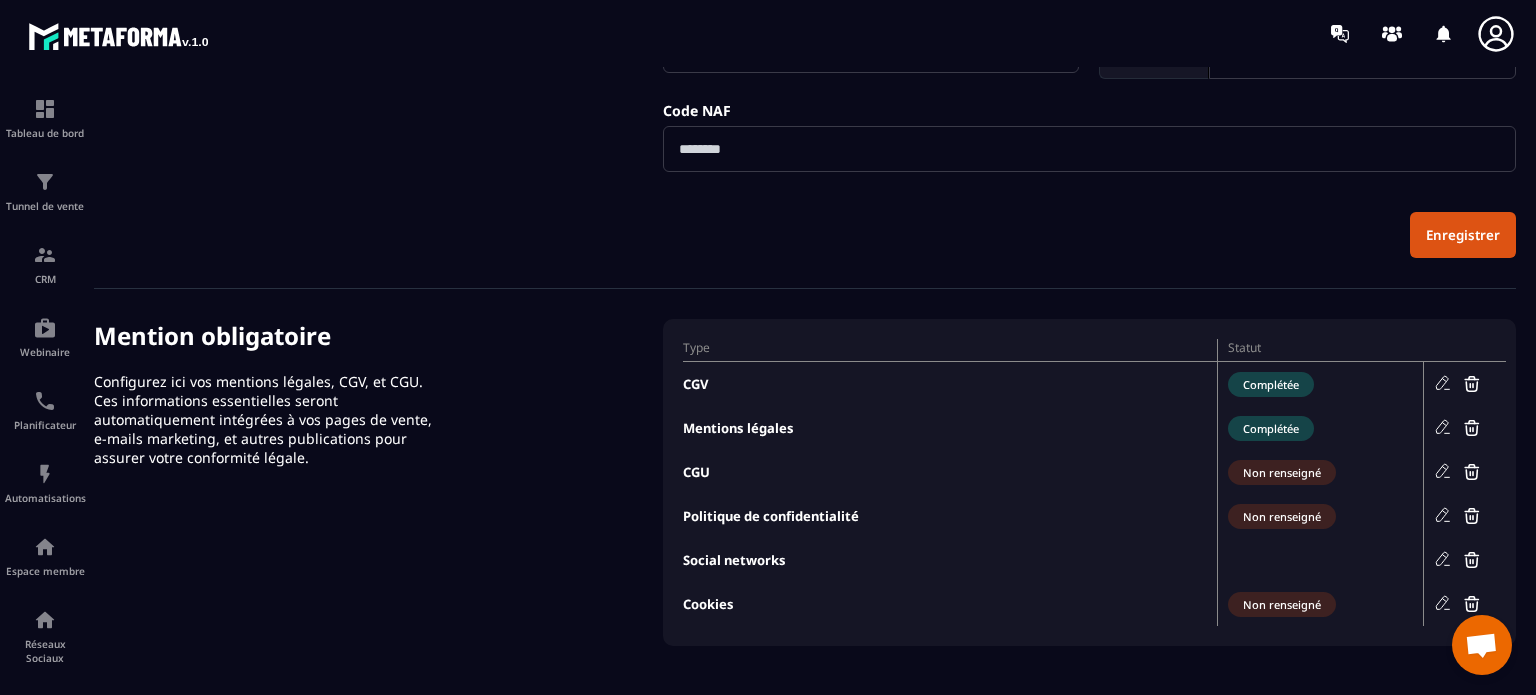 click 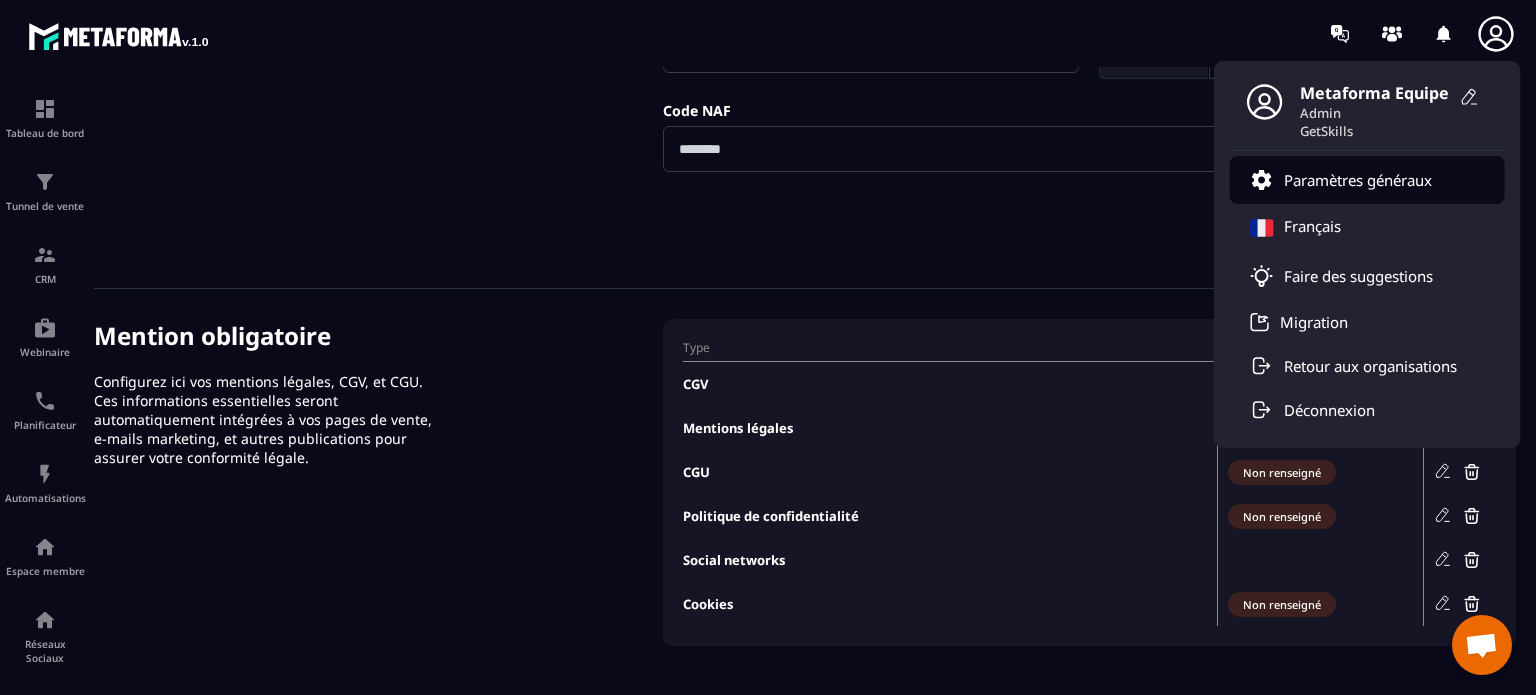 click on "Paramètres généraux" at bounding box center [1358, 180] 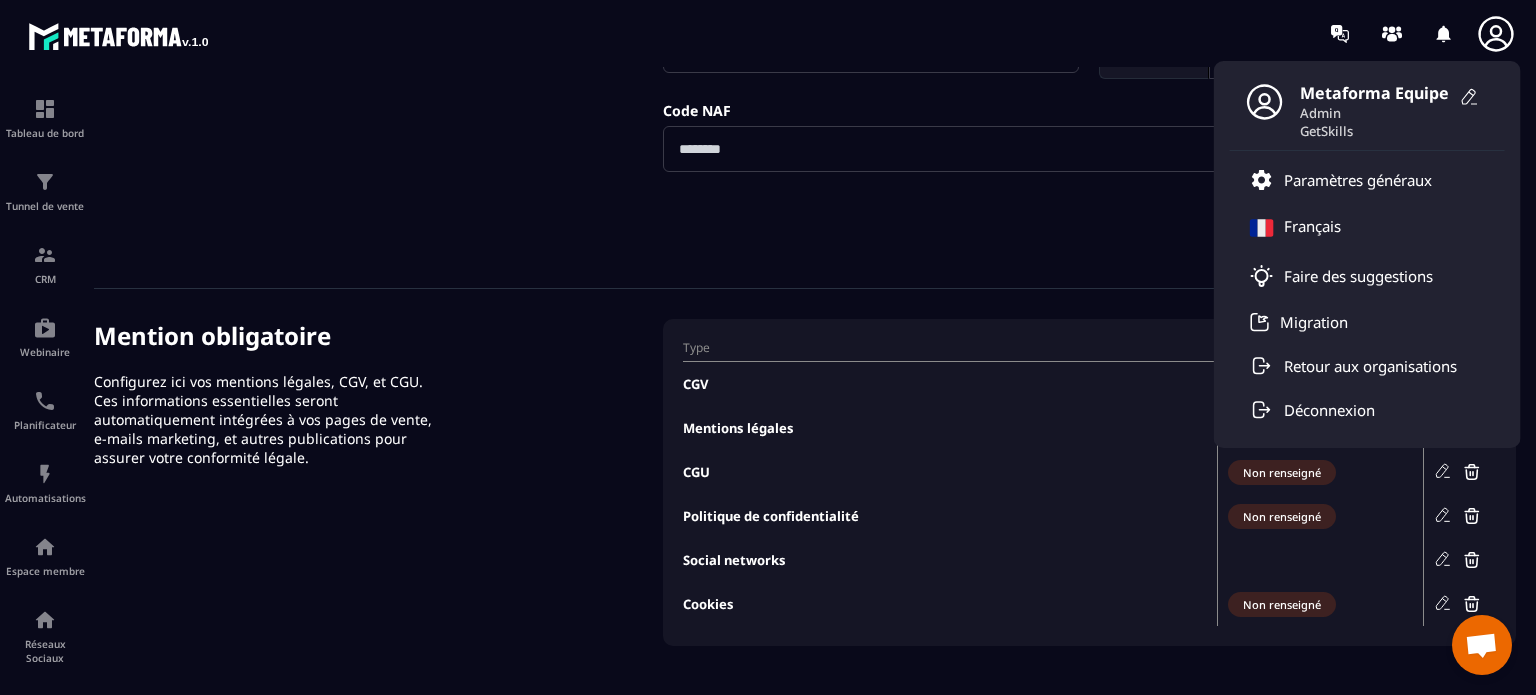 click on "Détails de votre Entreprise Vérifiez et actualisez les informations de votre entreprise pour garantir leur exactitude. Nom, forme juridique, adresse, N° de SIRET, etc. : chaque détail compte pour assurer une représentation fidèle de votre société." at bounding box center (378, -88) 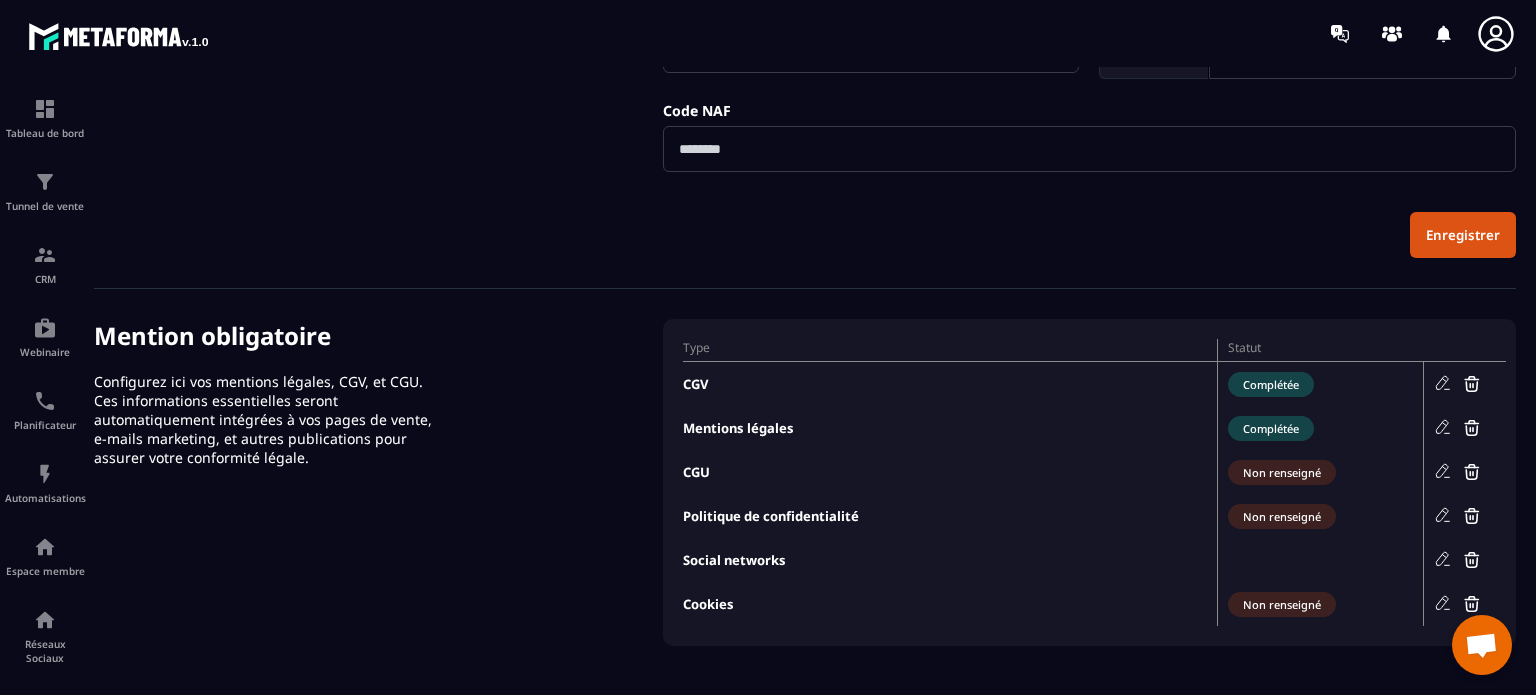 click 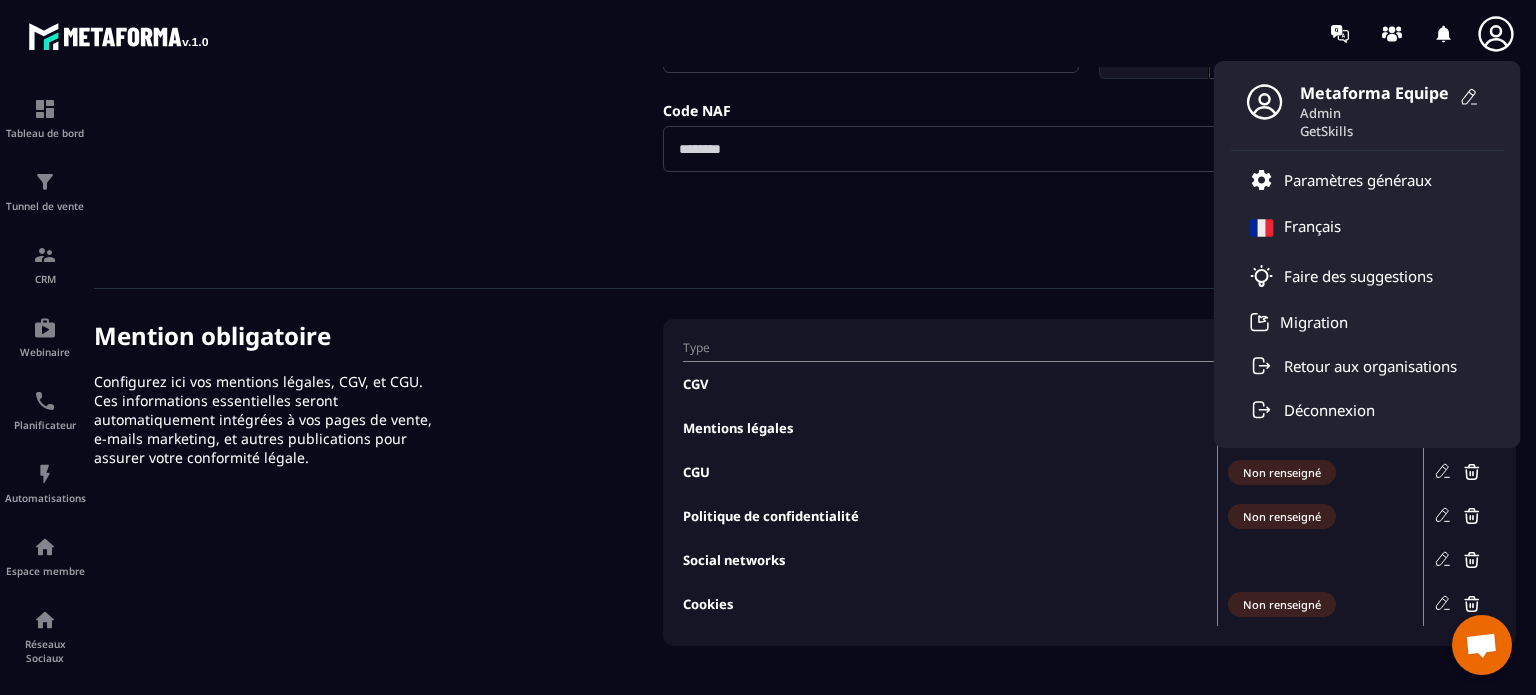 click at bounding box center (1089, 149) 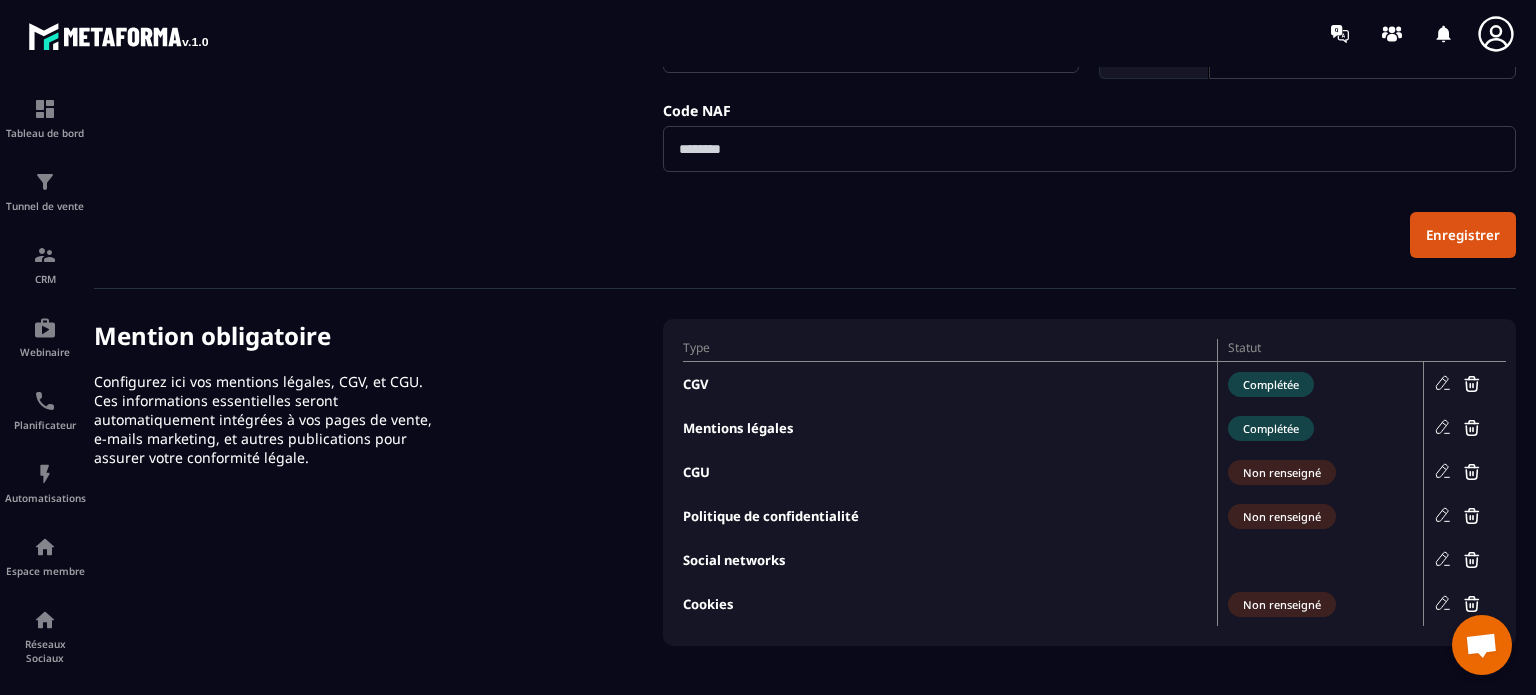 click on "Détails de votre Entreprise Vérifiez et actualisez les informations de votre entreprise pour garantir leur exactitude. Nom, forme juridique, adresse, N° de SIRET, etc. : chaque détail compte pour assurer une représentation fidèle de votre société." at bounding box center [378, -88] 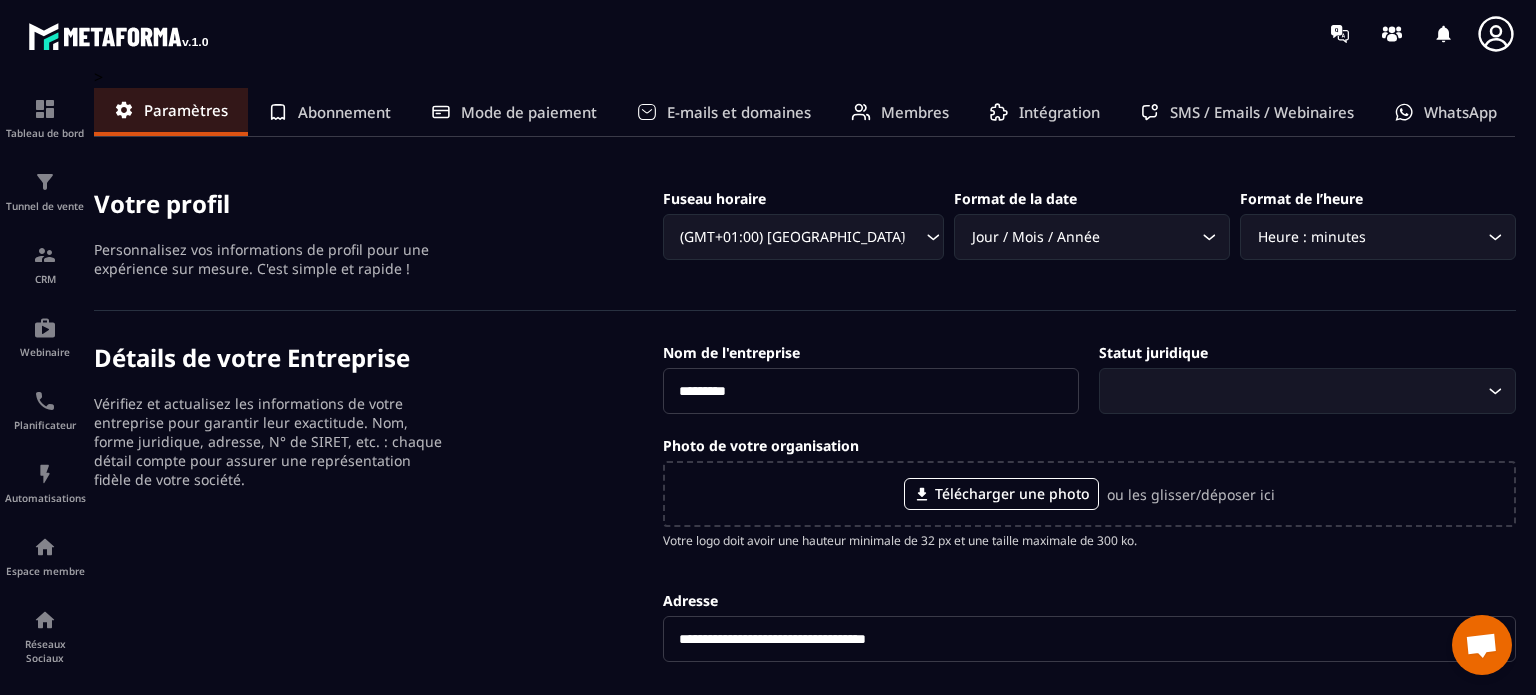 scroll, scrollTop: 0, scrollLeft: 0, axis: both 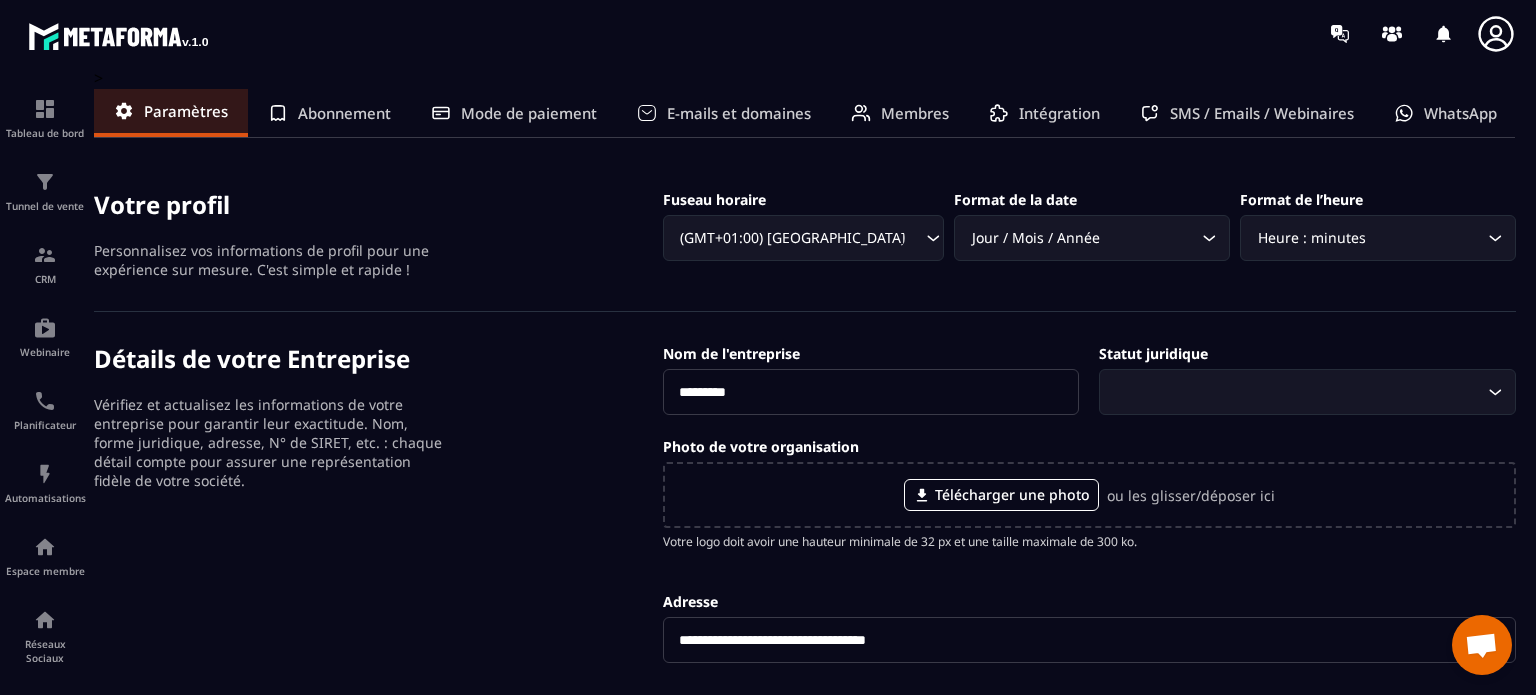 click on "Membres" at bounding box center (915, 113) 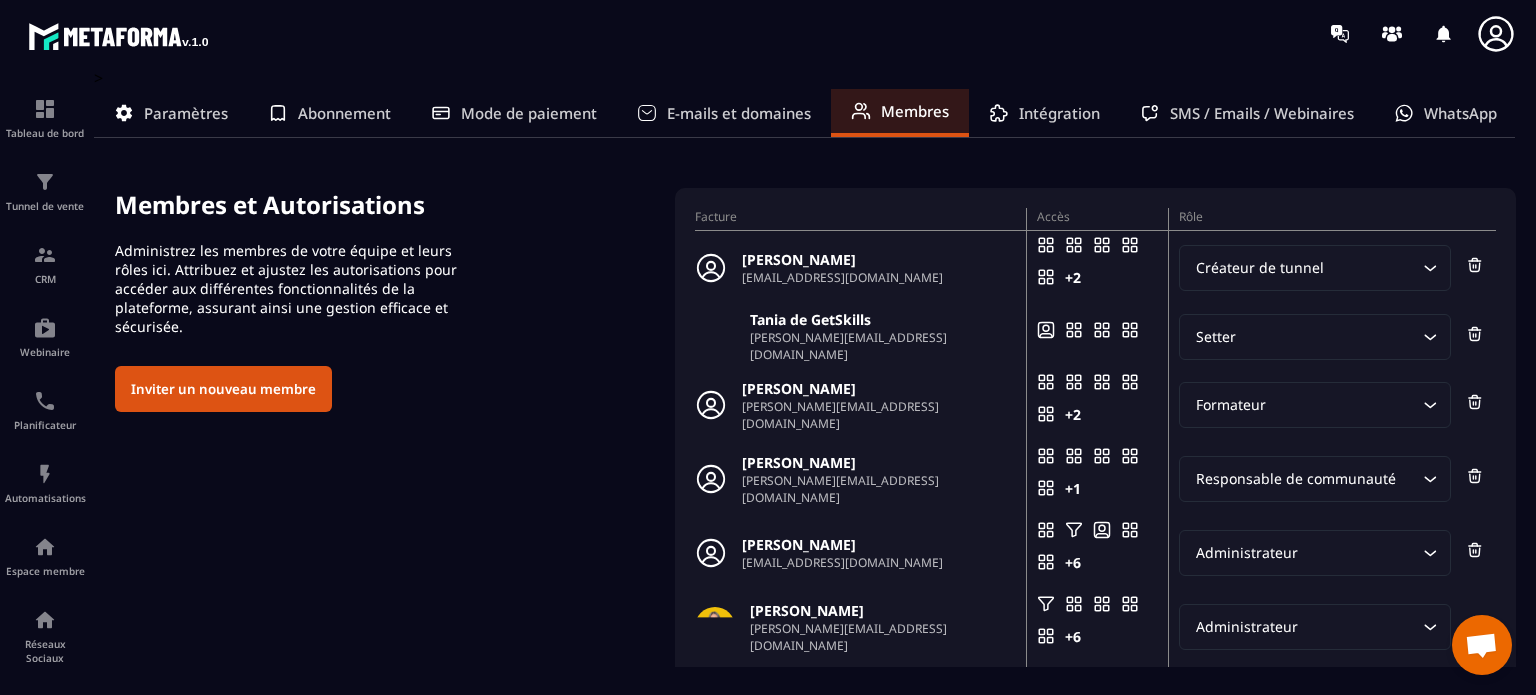 click on "Membres et Autorisations Administrez les membres de votre équipe et leurs rôles ici. Attribuez et ajustez les autorisations pour accéder aux différentes fonctionnalités de la plateforme, assurant ainsi une gestion efficace et sécurisée. Inviter un nouveau membre Facture Accès Rôle [PERSON_NAME] [EMAIL_ADDRESS][DOMAIN_NAME] +2 Accès en modification Créateur de tunnel Loading... Tania de GetSkills [EMAIL_ADDRESS][DOMAIN_NAME] Accès en modification Setter Loading... [PERSON_NAME] [PERSON_NAME][EMAIL_ADDRESS][DOMAIN_NAME] +2 Accès en modification Formateur Loading... [PERSON_NAME] [PERSON_NAME][EMAIL_ADDRESS][DOMAIN_NAME] +1 Accès en modification Responsable de communauté Loading... [PERSON_NAME] [EMAIL_ADDRESS][DOMAIN_NAME] +6 Accès en modification Administrateur Loading... [PERSON_NAME] [PERSON_NAME][EMAIL_ADDRESS][DOMAIN_NAME] +6 Accès en modification Administrateur Loading... [PERSON_NAME] [EMAIL_ADDRESS][DOMAIN_NAME] +3 Accès en modification Closer Loading... [PERSON_NAME] [PERSON_NAME][EMAIL_ADDRESS][DOMAIN_NAME] +7 +6" at bounding box center [815, 576] 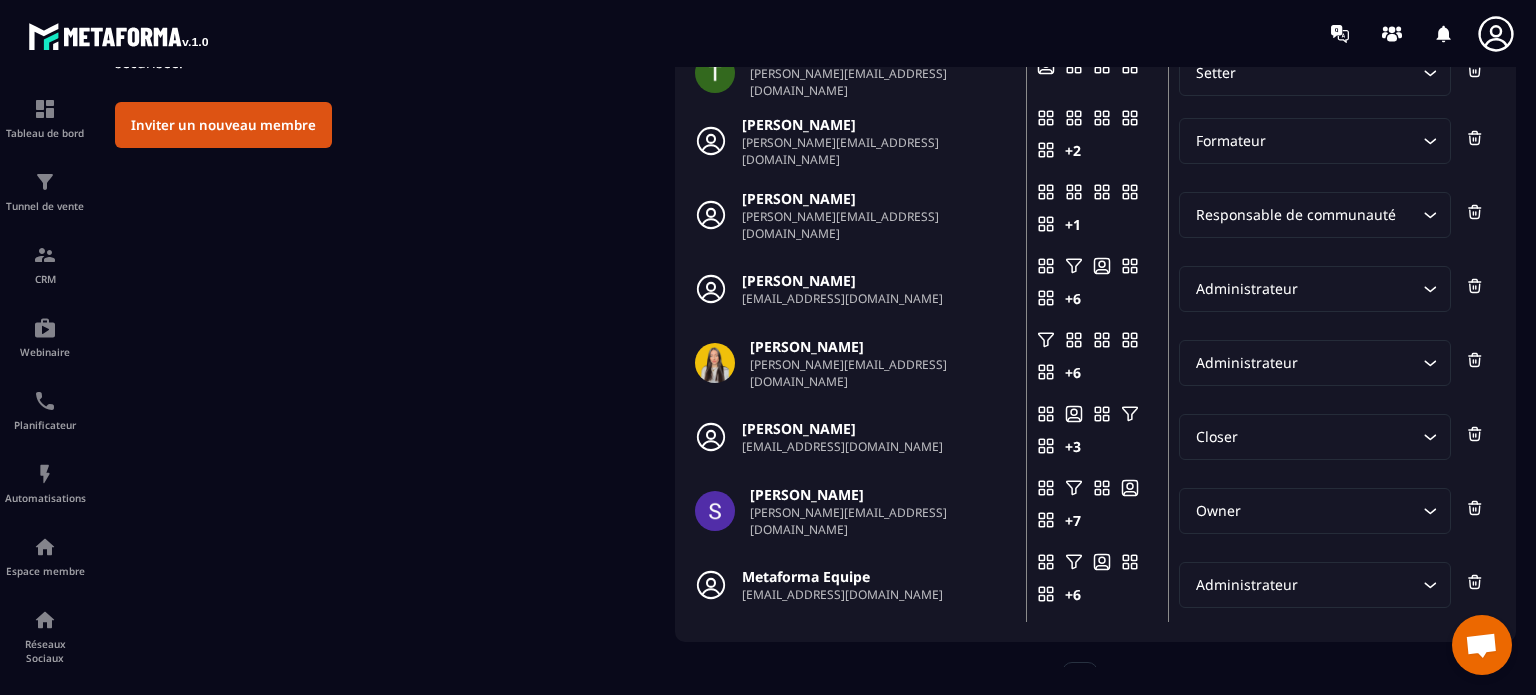 scroll, scrollTop: 280, scrollLeft: 0, axis: vertical 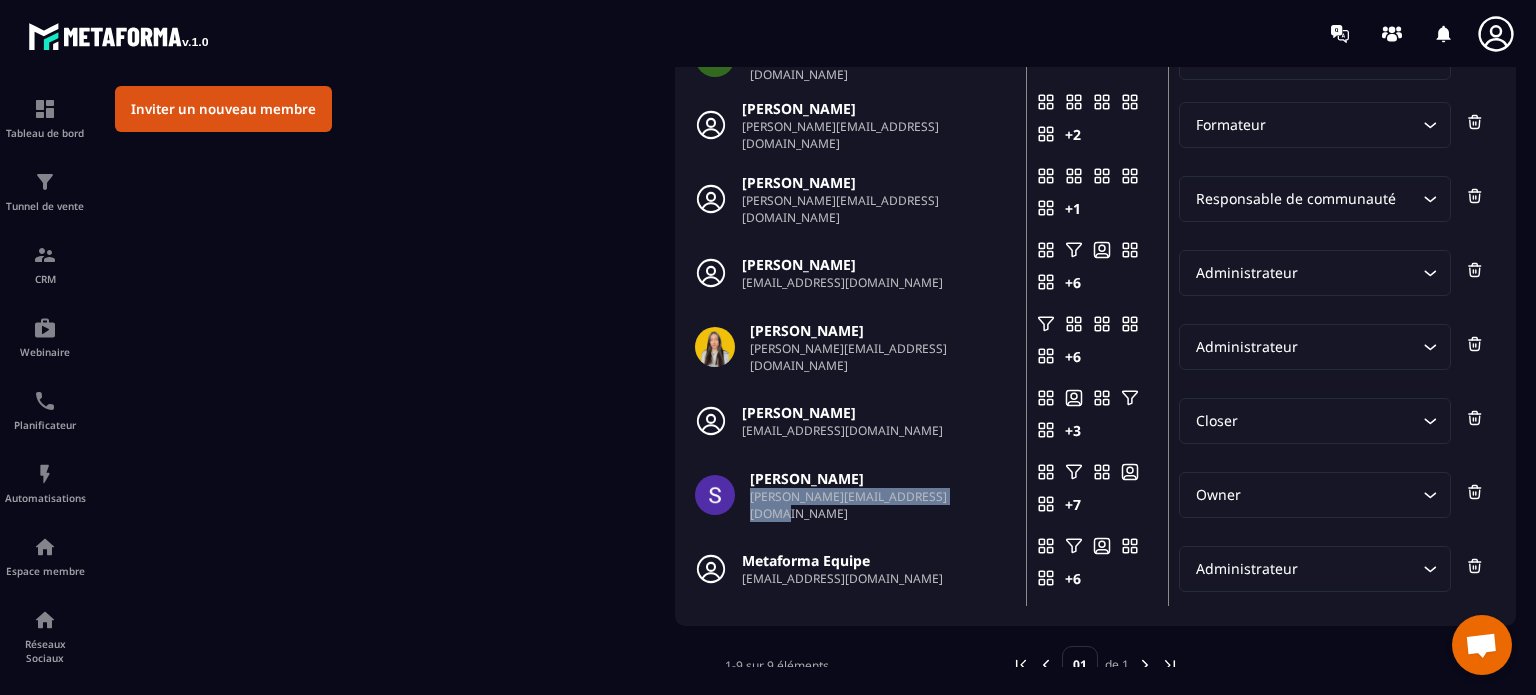 drag, startPoint x: 972, startPoint y: 495, endPoint x: 748, endPoint y: 499, distance: 224.0357 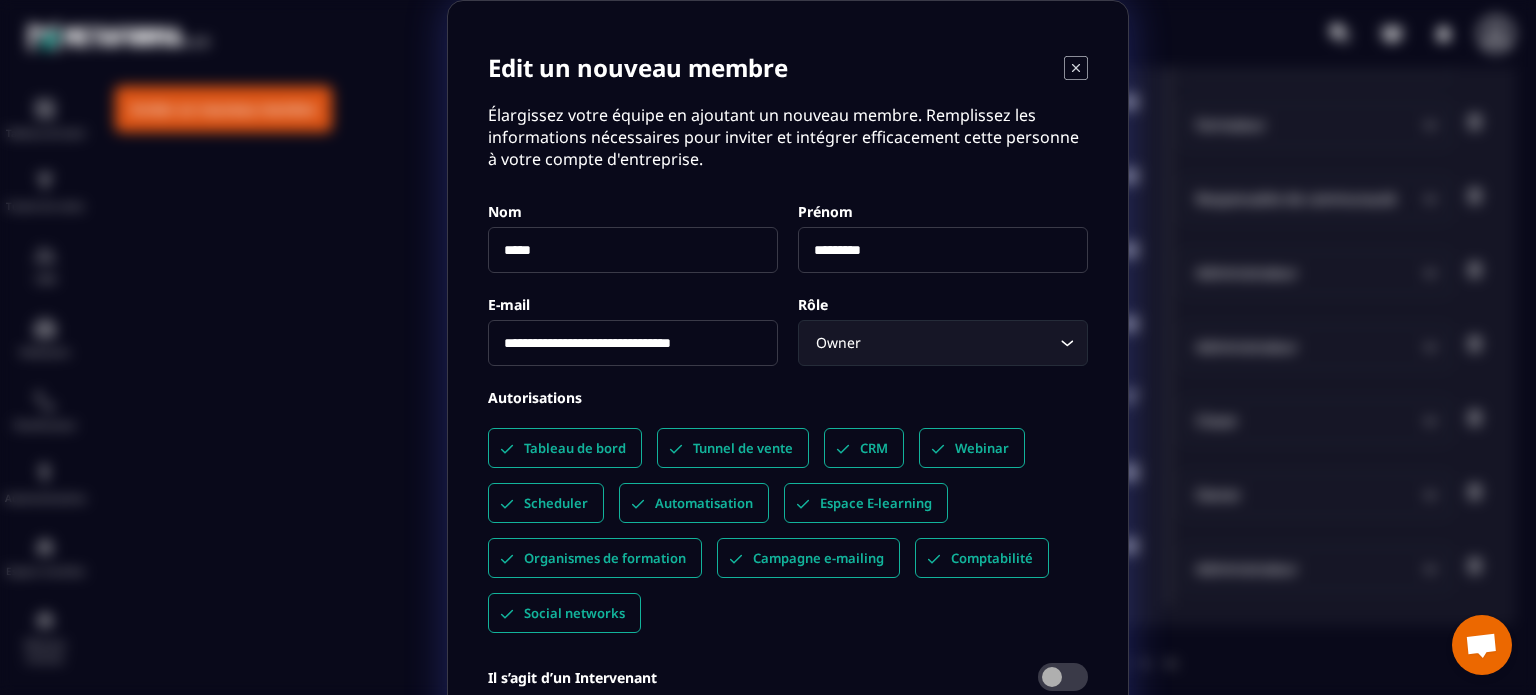 copy on "[PERSON_NAME][EMAIL_ADDRESS][DOMAIN_NAME]" 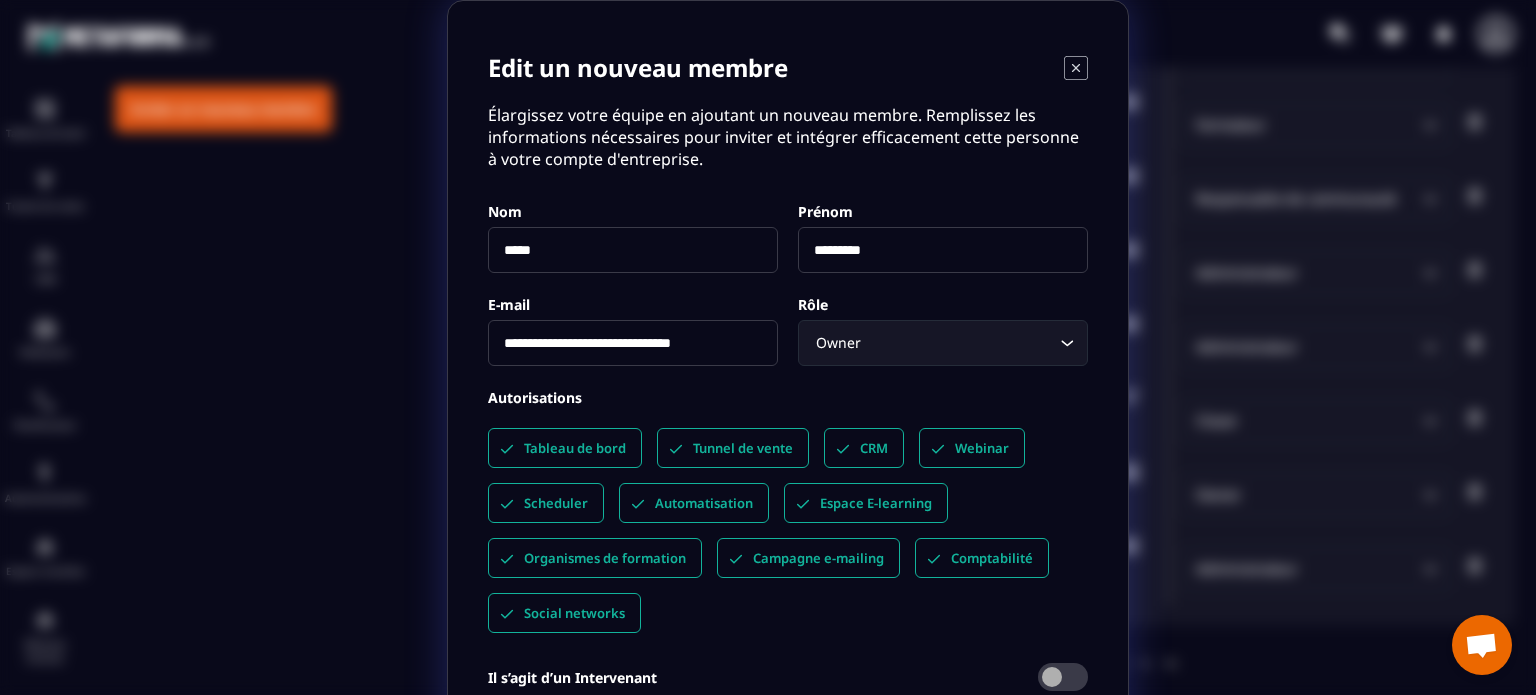 click on "**********" at bounding box center (633, 343) 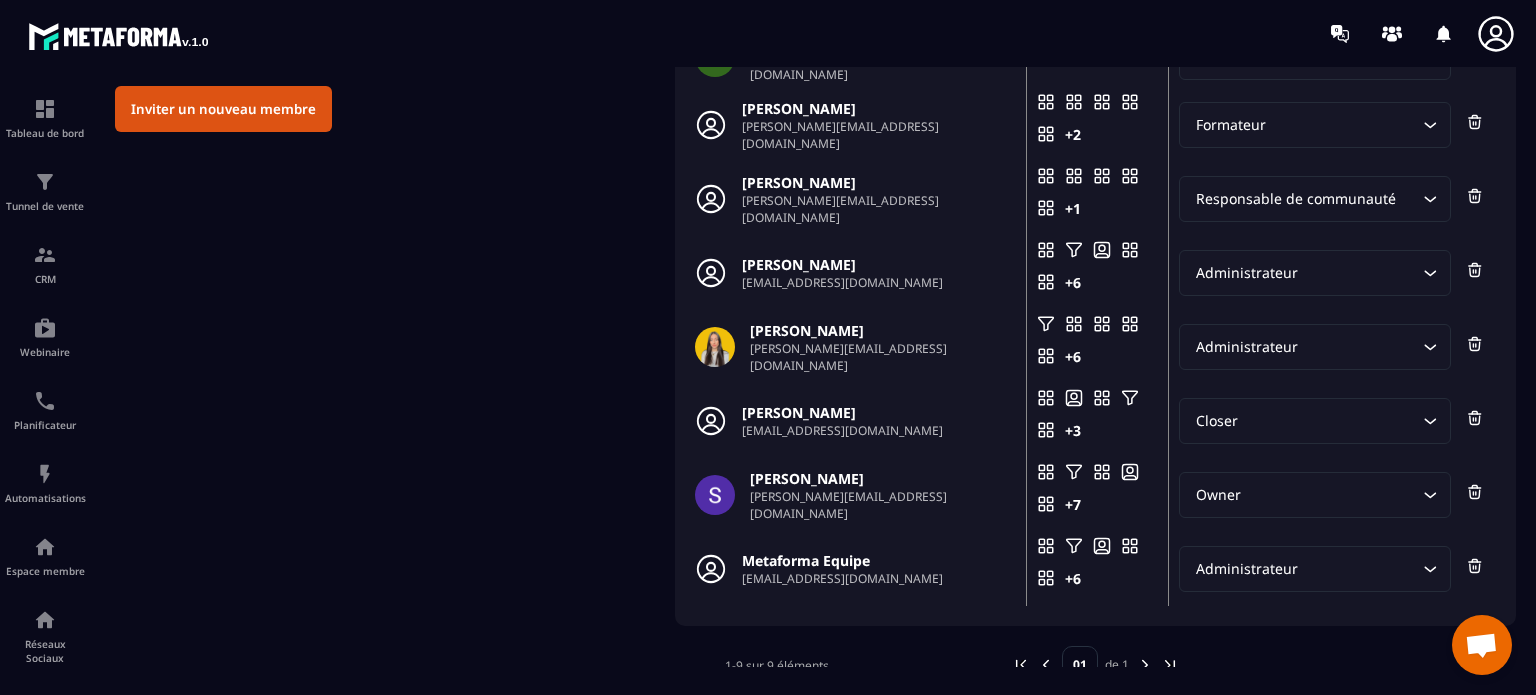 click on "Tableau de bord Tunnel de vente CRM Webinaire Planificateur Automatisations Espace membre Réseaux Sociaux E-mailing Comptabilité  >  Paramètres Abonnement Mode de paiement E-mails et domaines Membres Intégration SMS / Emails / Webinaires WhatsApp Membres et Autorisations Administrez les membres de votre équipe et leurs rôles ici. Attribuez et ajustez les autorisations pour accéder aux différentes fonctionnalités de la plateforme, assurant ainsi une gestion efficace et sécurisée. Inviter un nouveau membre Facture Accès Rôle [PERSON_NAME] [EMAIL_ADDRESS][DOMAIN_NAME] +2 Accès en modification Créateur de tunnel Loading... Tania de GetSkills [EMAIL_ADDRESS][DOMAIN_NAME] Accès en modification Setter Loading... [PERSON_NAME] [PERSON_NAME][EMAIL_ADDRESS][DOMAIN_NAME] +2 Accès en modification Formateur Loading... [PERSON_NAME] [PERSON_NAME][EMAIL_ADDRESS][DOMAIN_NAME] +1 Accès en modification Responsable de communauté Loading... [PERSON_NAME] [PERSON_NAME][EMAIL_ADDRESS][DOMAIN_NAME] +6 Accès en modification Administrateur" at bounding box center (768, 381) 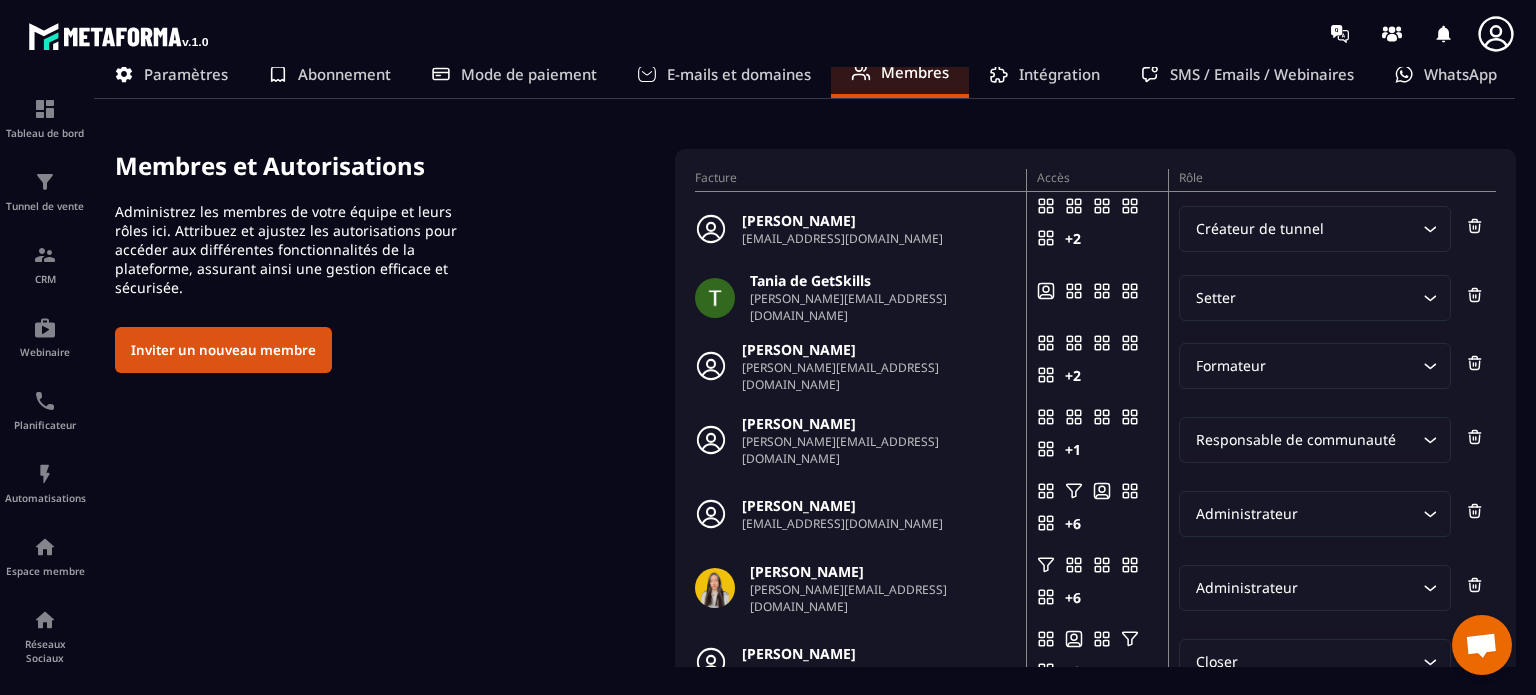 scroll, scrollTop: 0, scrollLeft: 0, axis: both 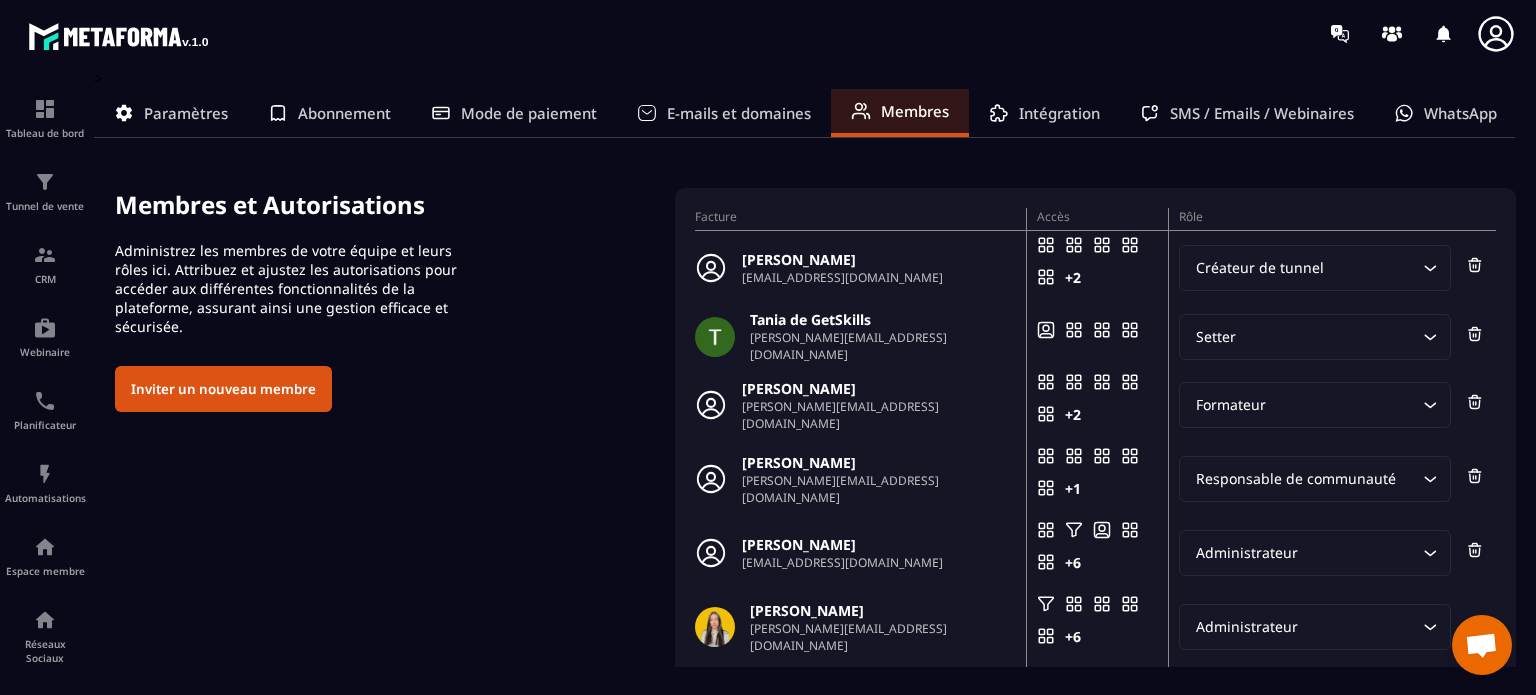click on "Mode de paiement" at bounding box center (529, 113) 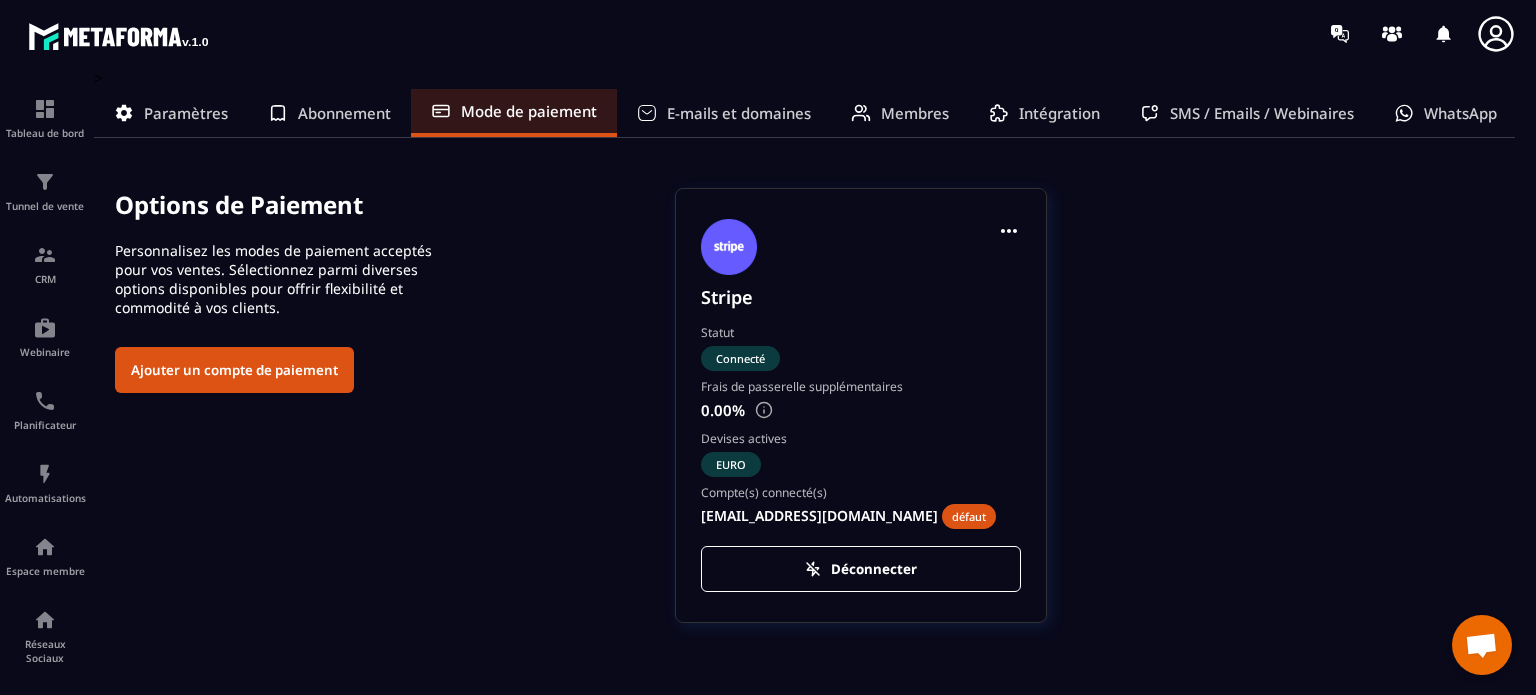 drag, startPoint x: 938, startPoint y: 513, endPoint x: 639, endPoint y: 512, distance: 299.00168 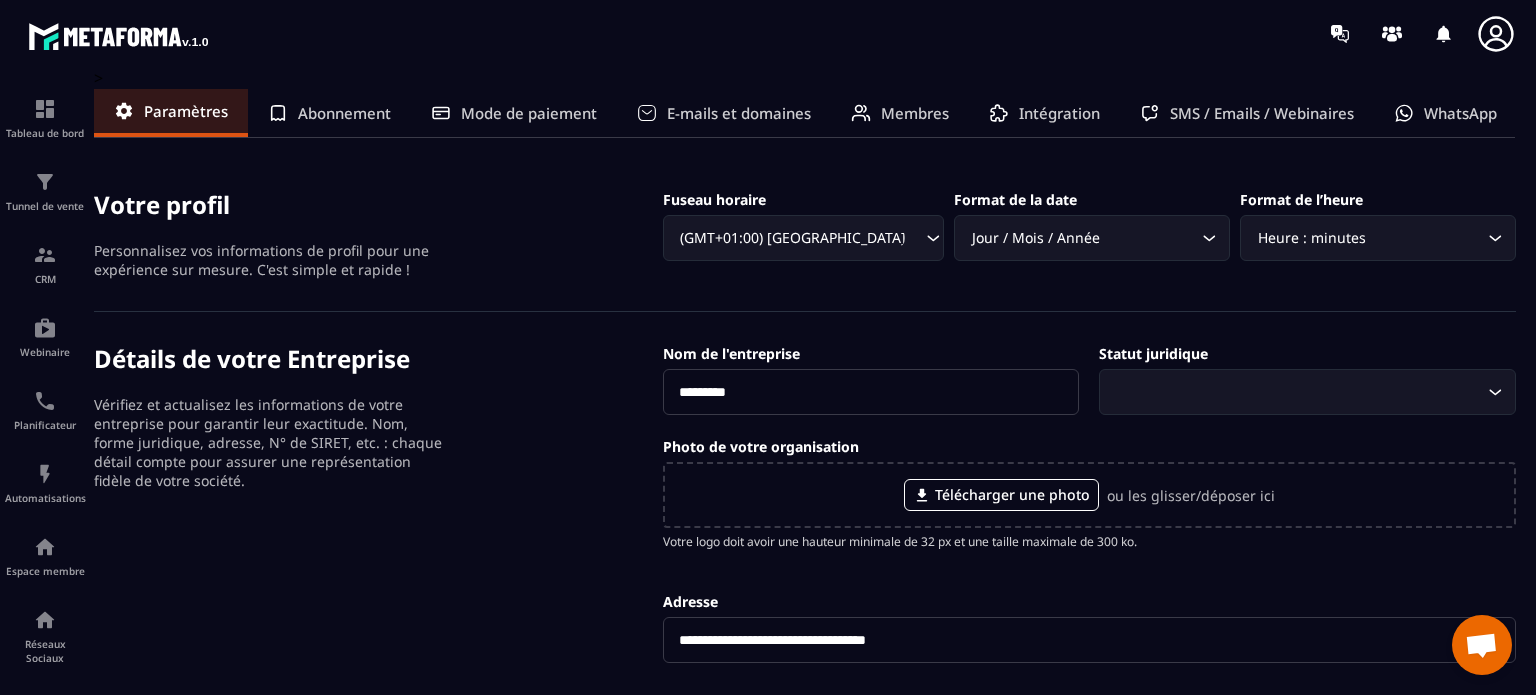 drag, startPoint x: 817, startPoint y: 403, endPoint x: 604, endPoint y: 388, distance: 213.52751 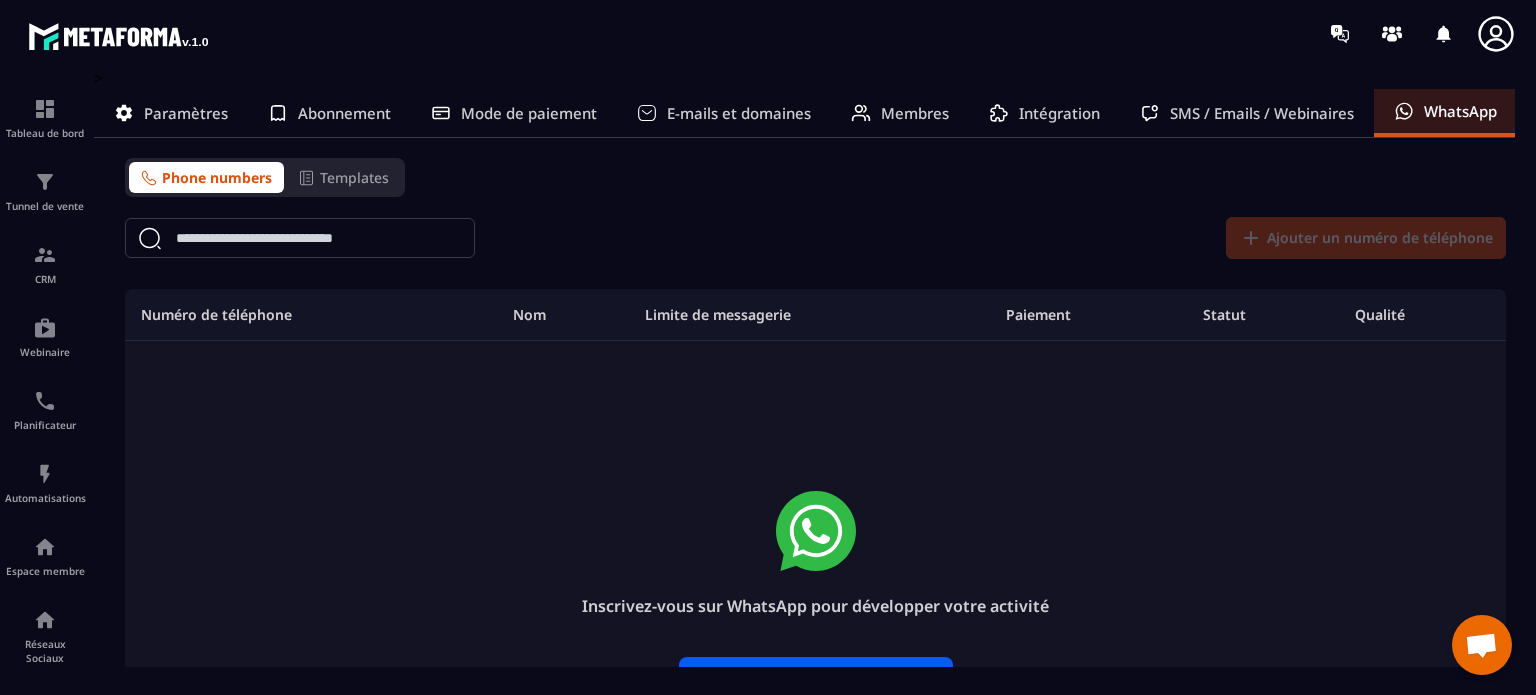 click on "Inscrivez-vous sur WhatsApp pour développer votre activité" at bounding box center (815, 554) 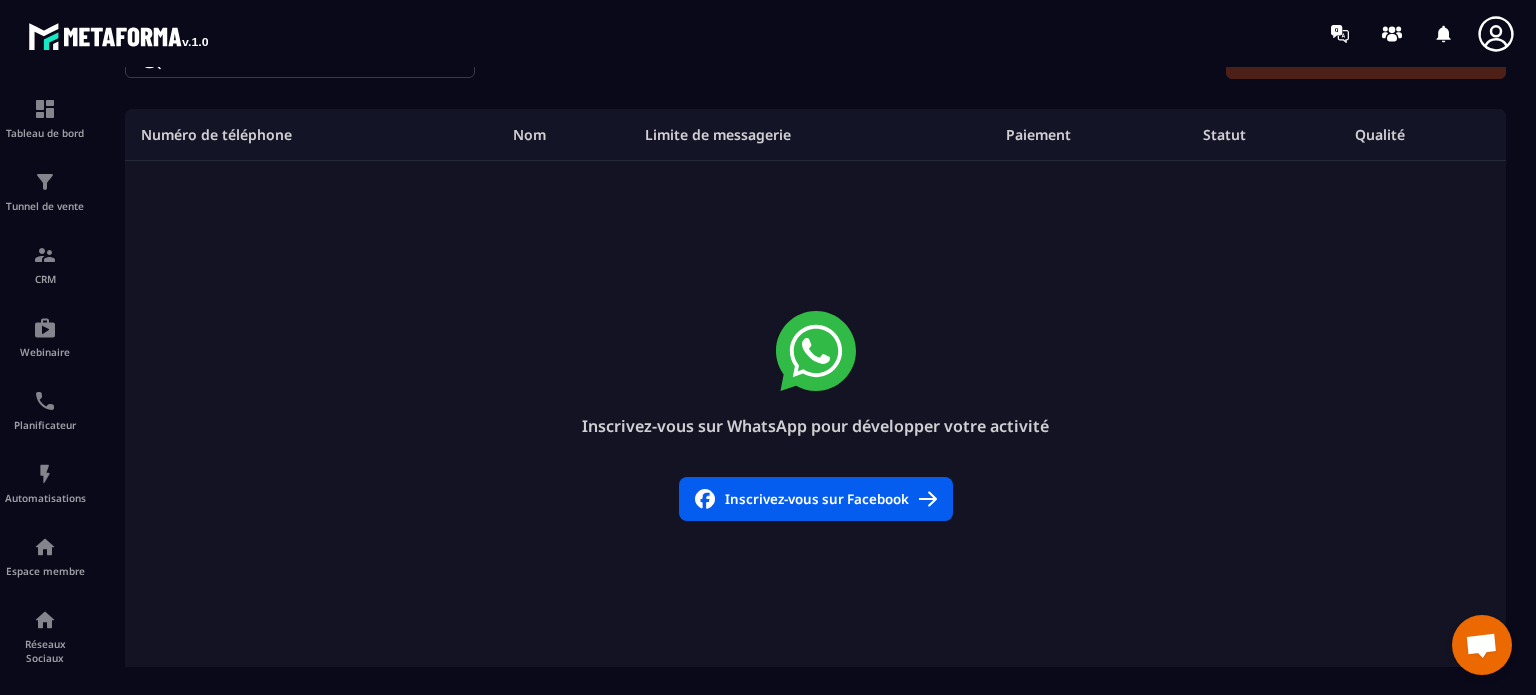 scroll, scrollTop: 184, scrollLeft: 0, axis: vertical 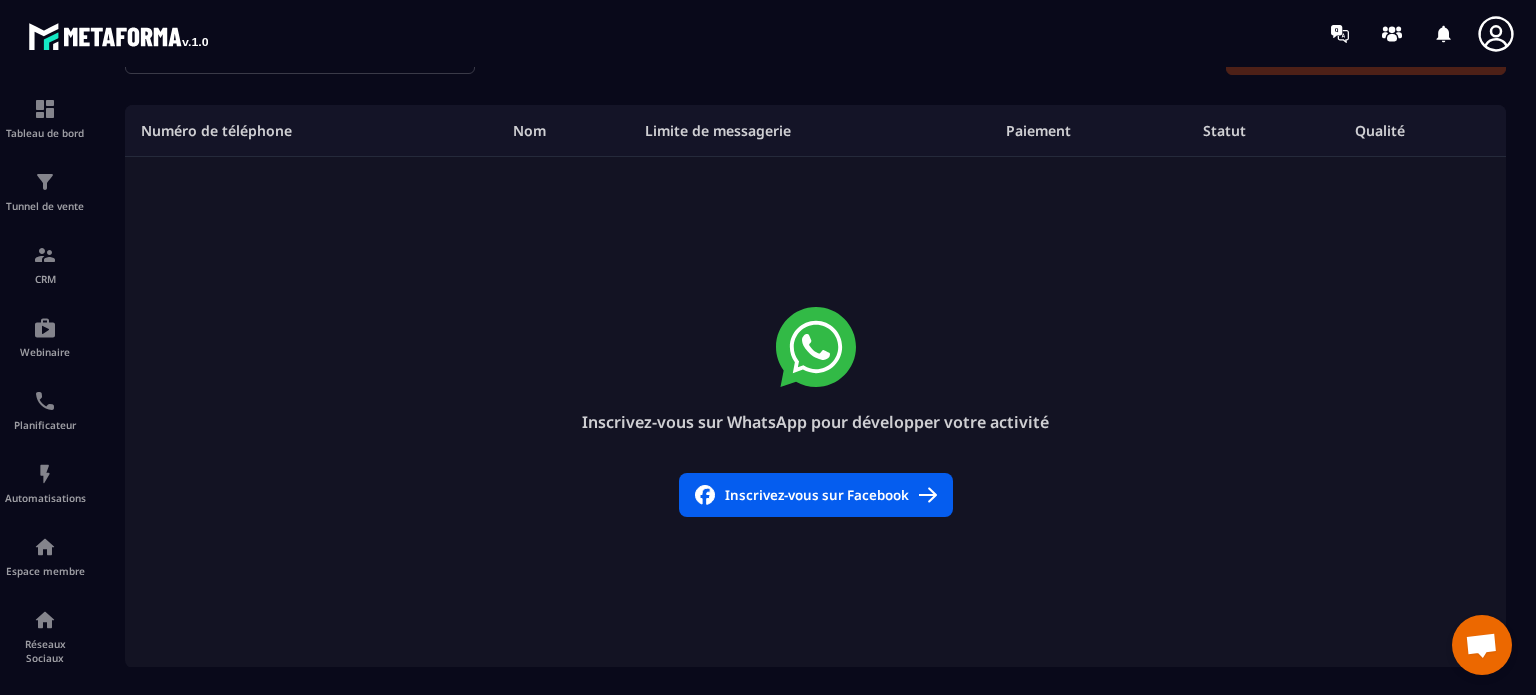 click on "Inscrivez-vous sur Facebook" at bounding box center (816, 495) 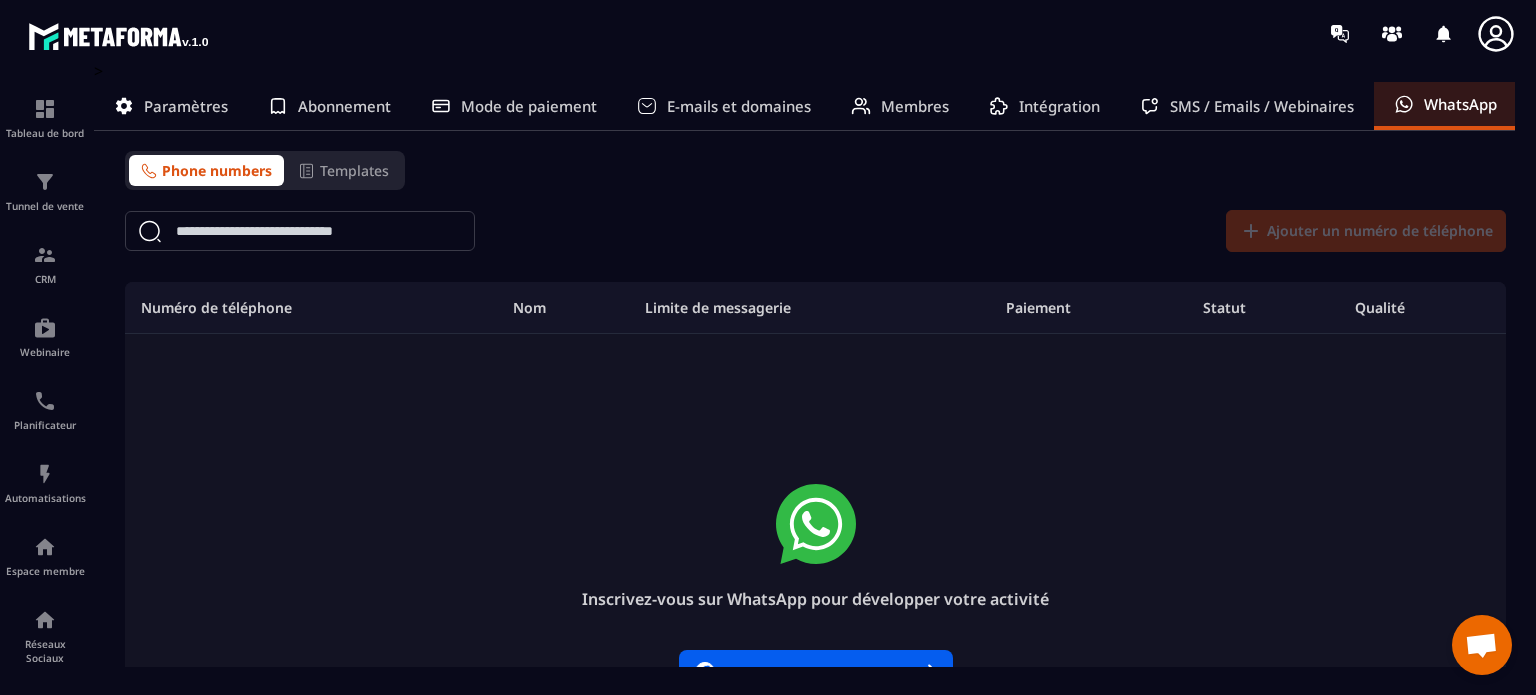 scroll, scrollTop: 0, scrollLeft: 0, axis: both 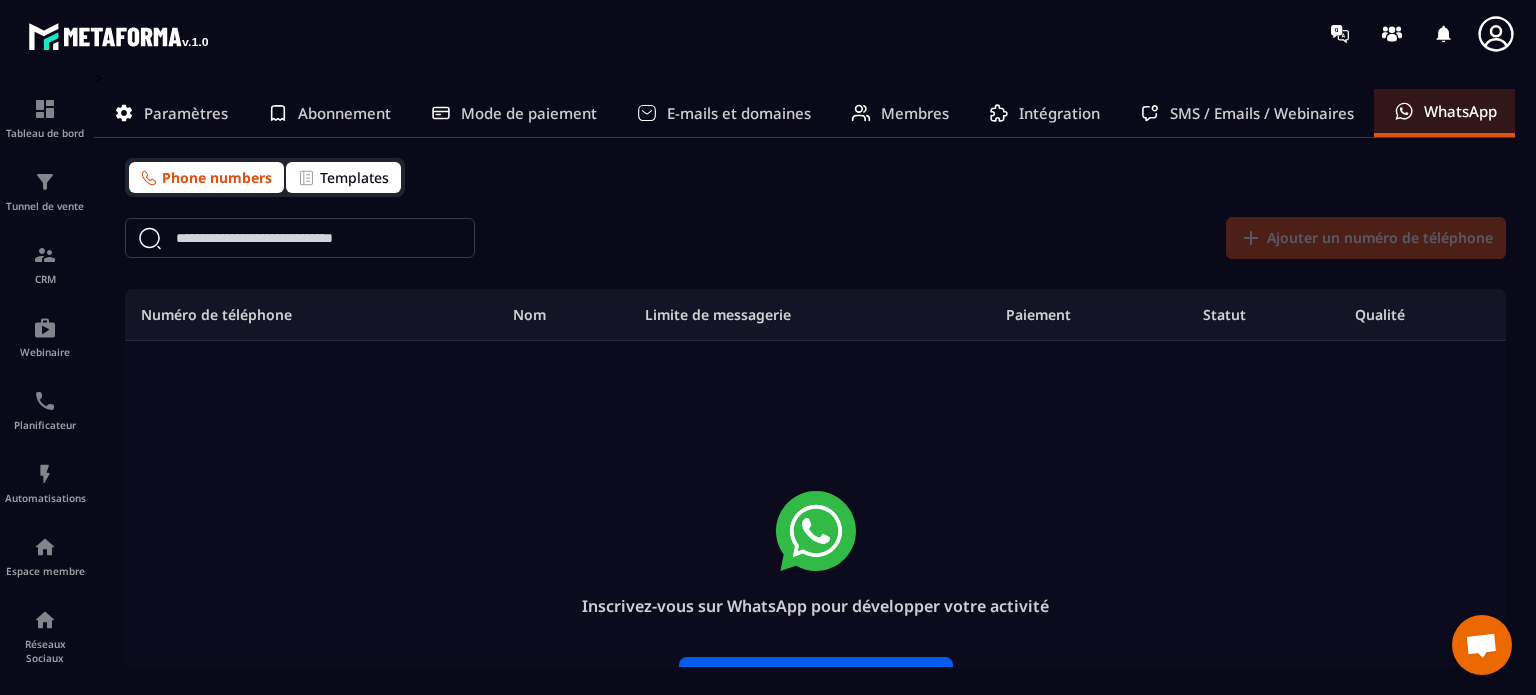 click on "Templates" at bounding box center [354, 177] 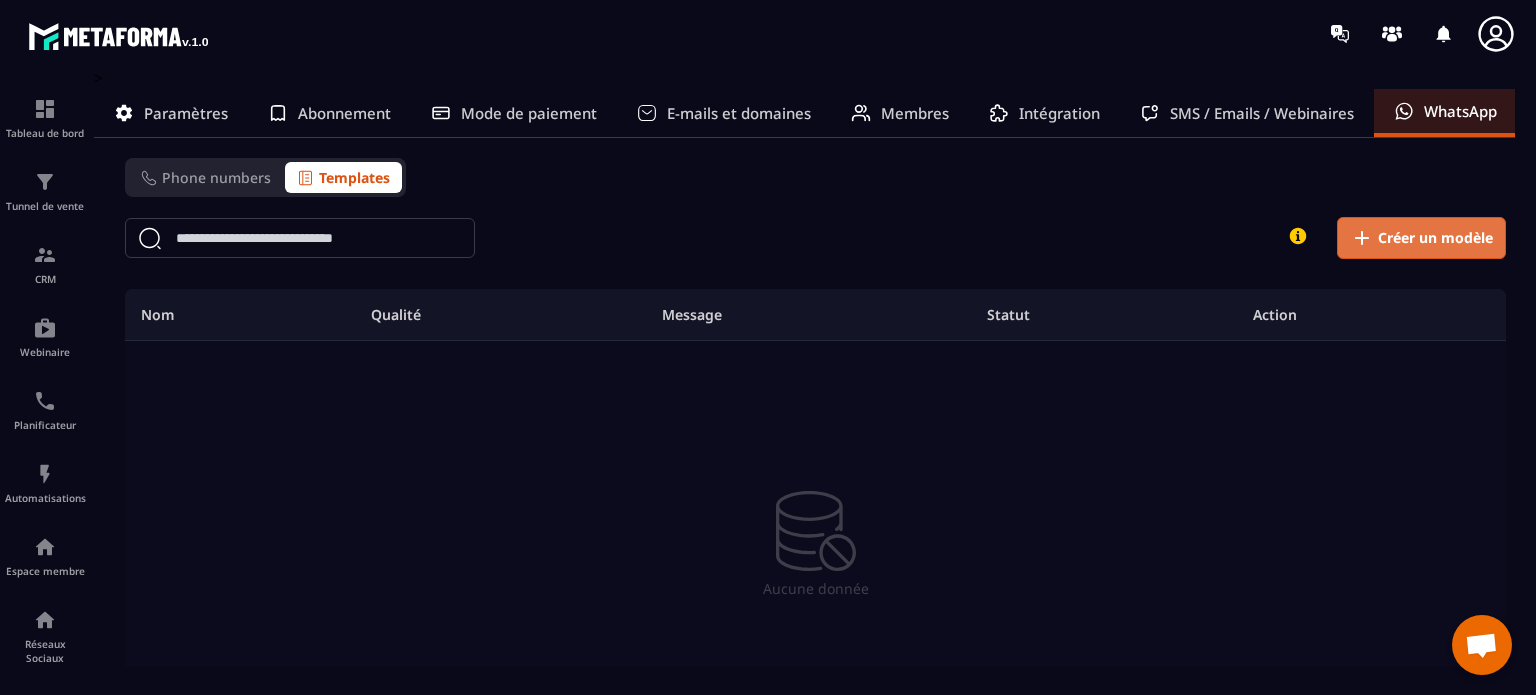 click on "Créer un modèle" at bounding box center [1435, 238] 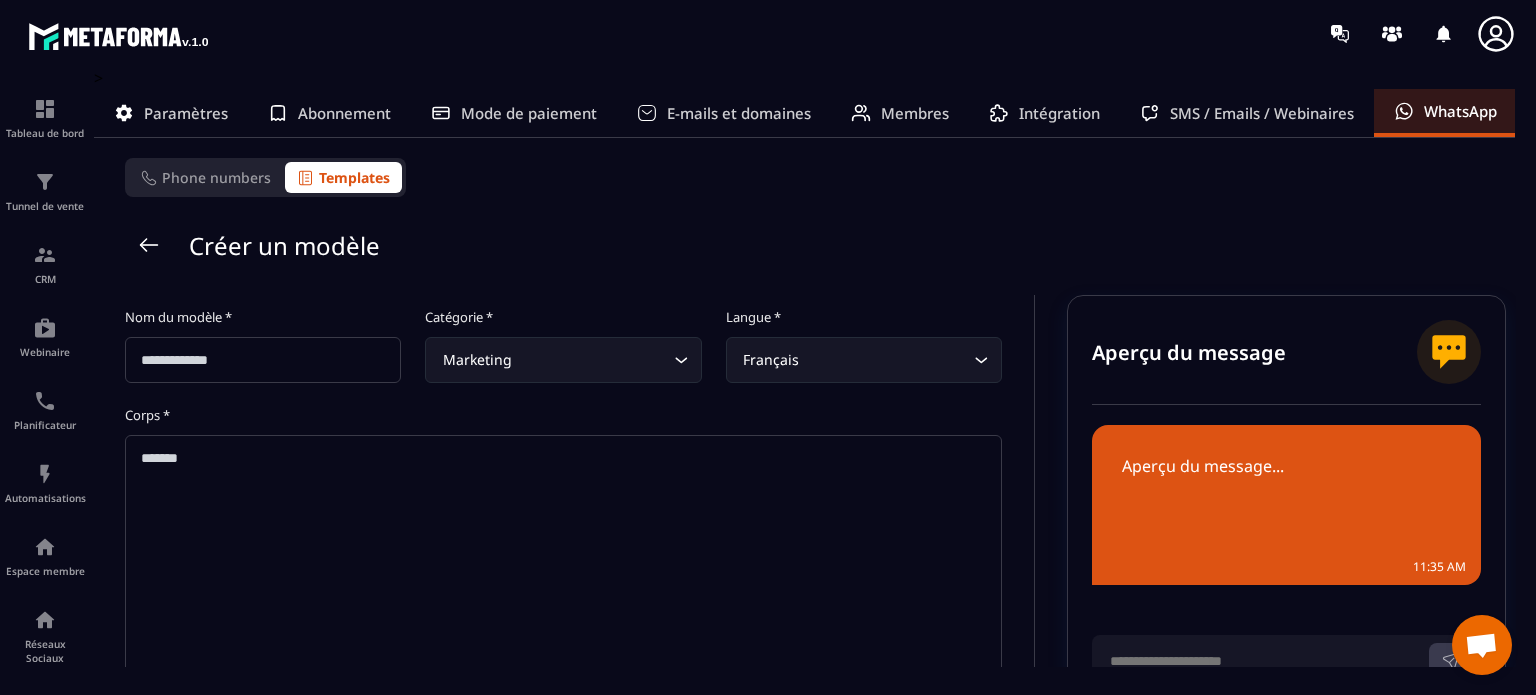 click 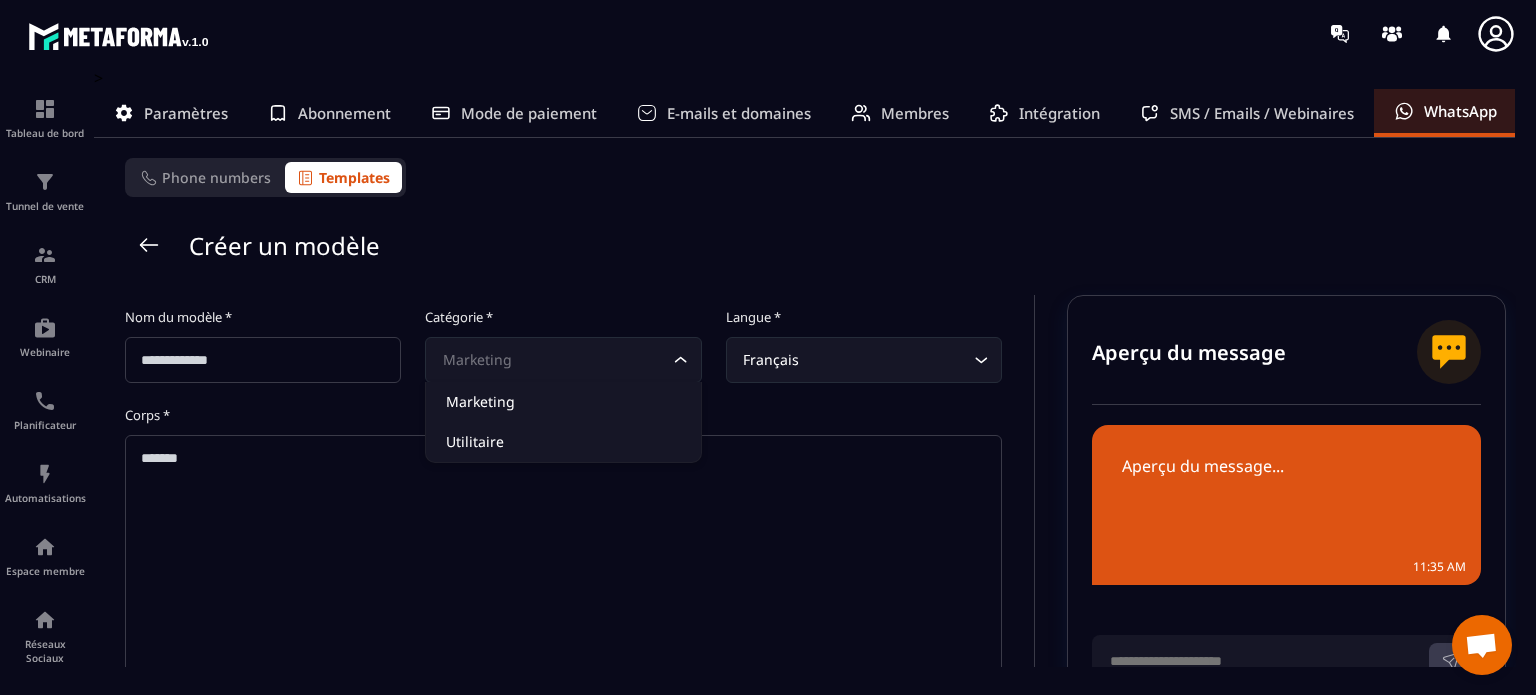 click 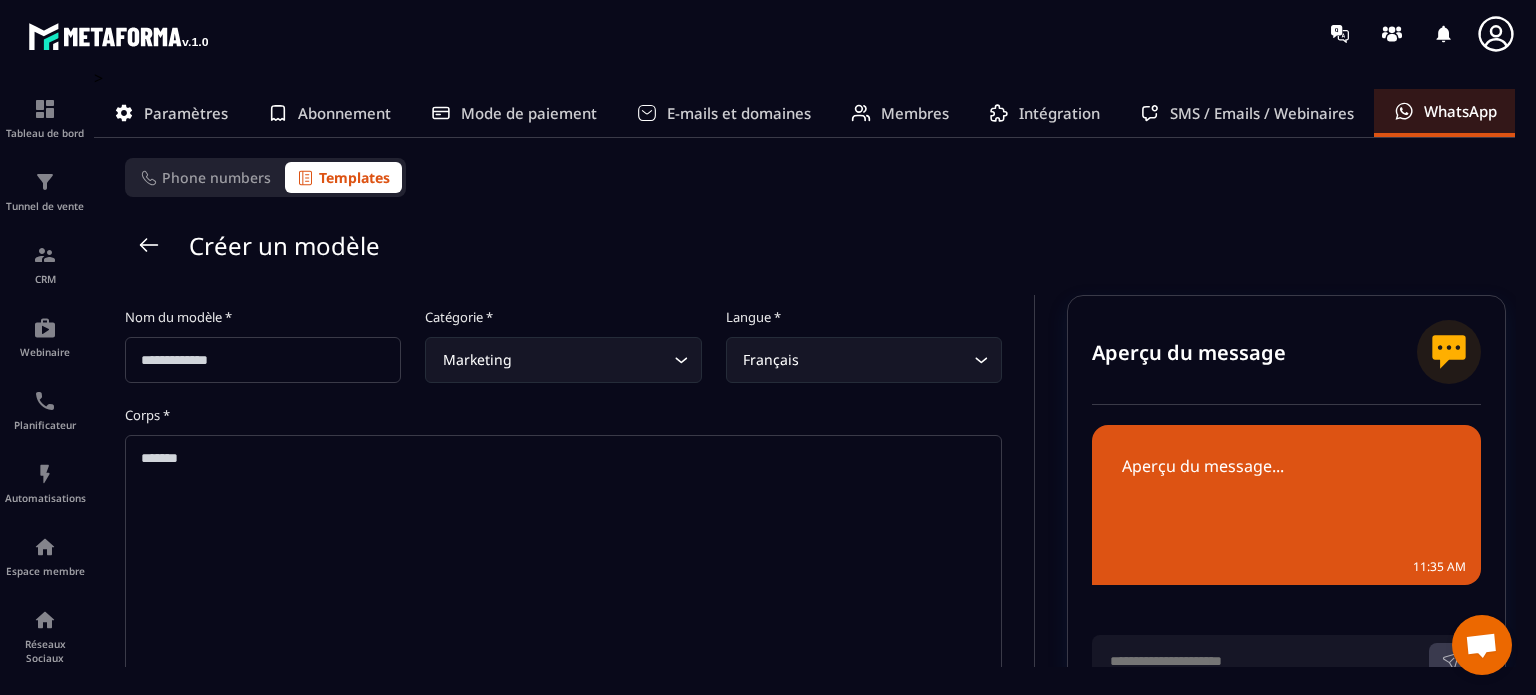 click on "Marketing Loading..." 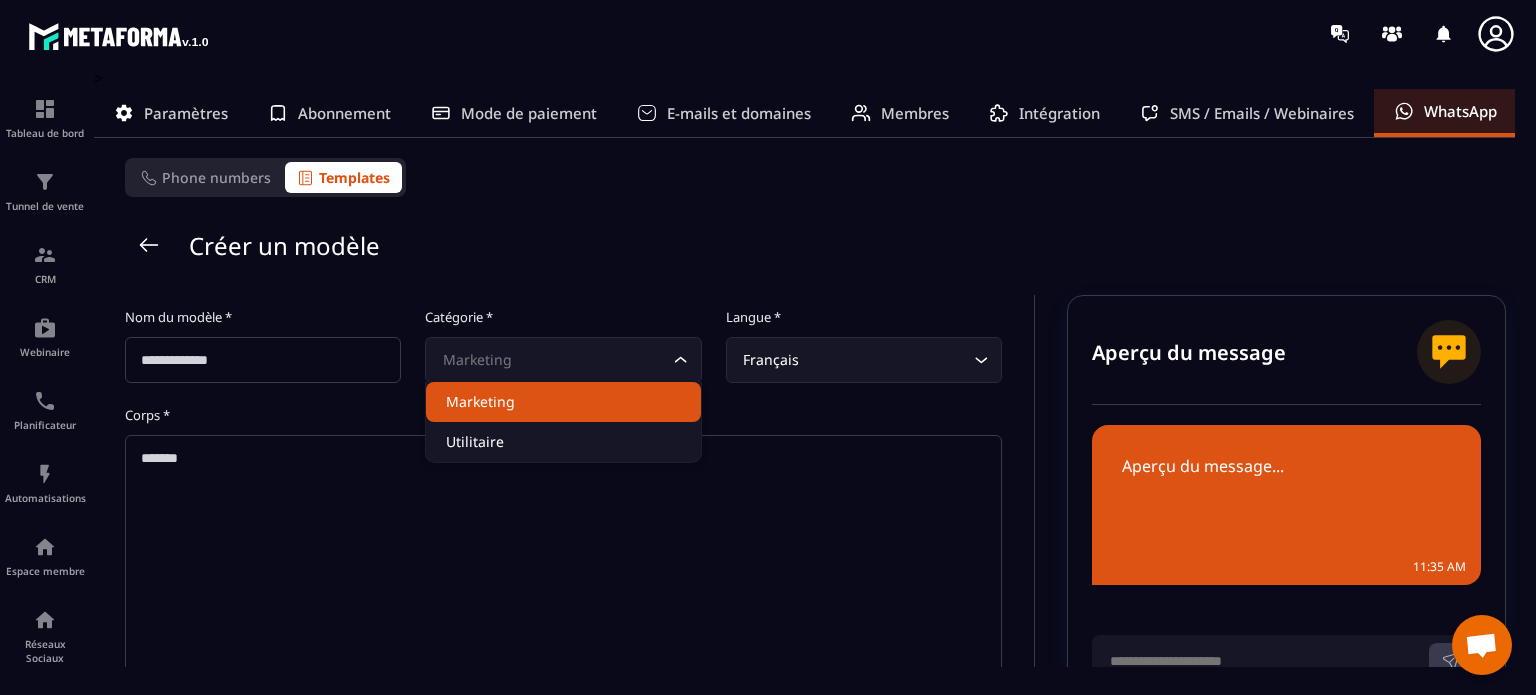 click on "Marketing" 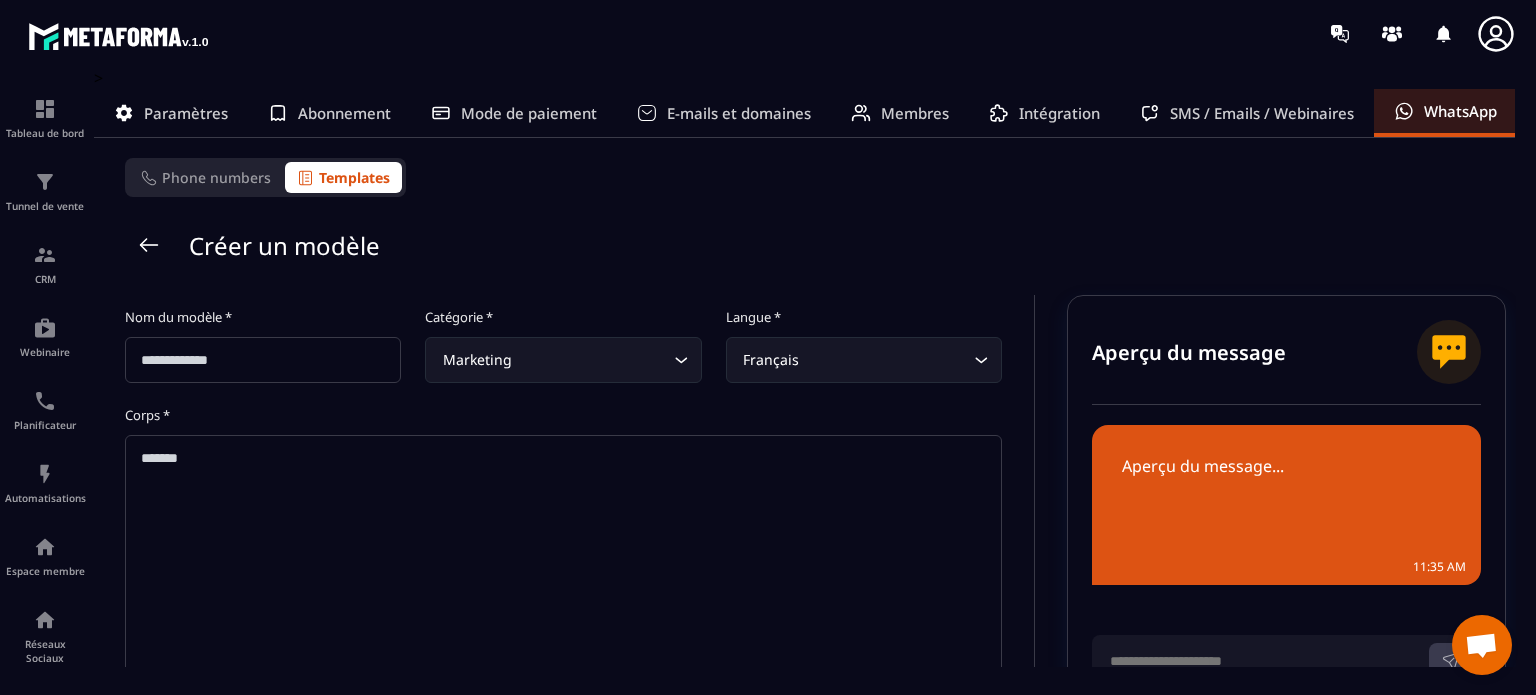 click on "Nom du modèle * Catégorie * Marketing Loading... Langue * Français Loading... Corps *  Ajouter une variable" at bounding box center [580, 539] 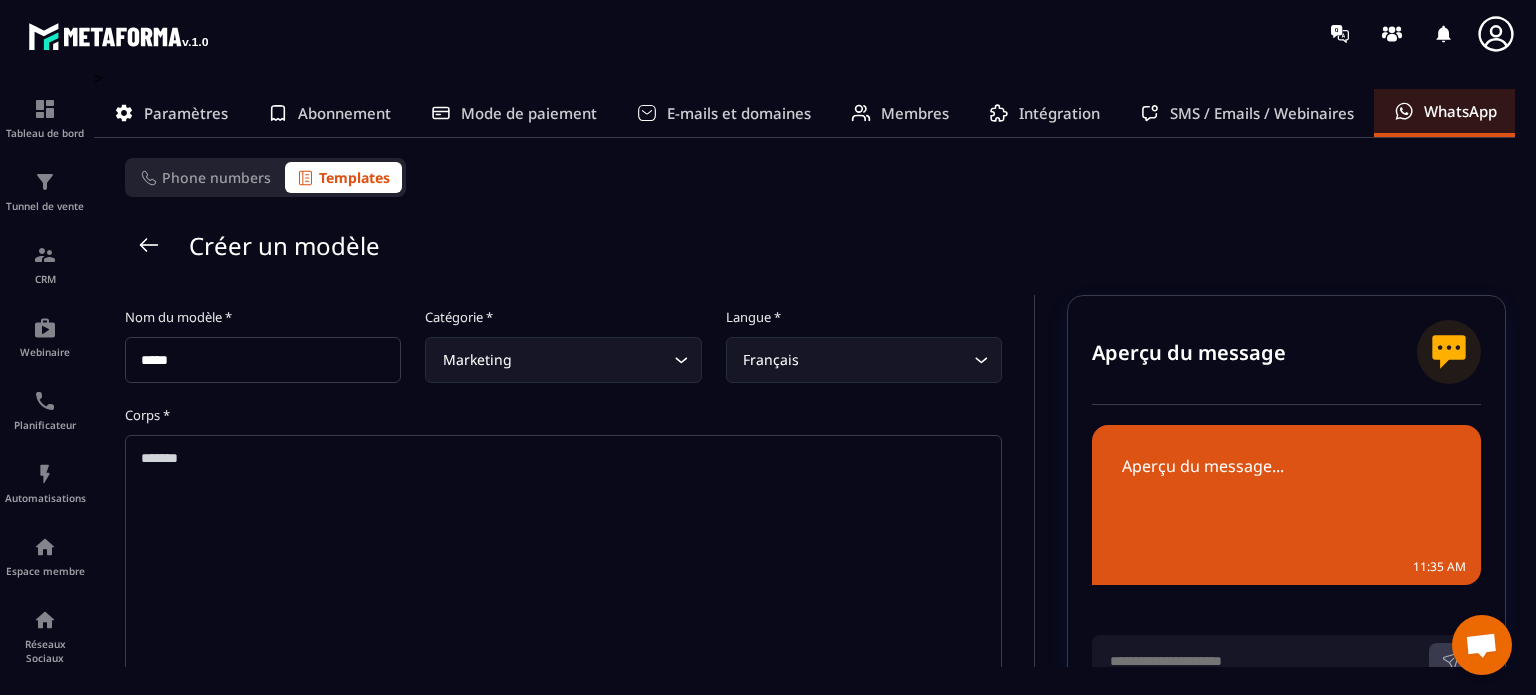 type on "*****" 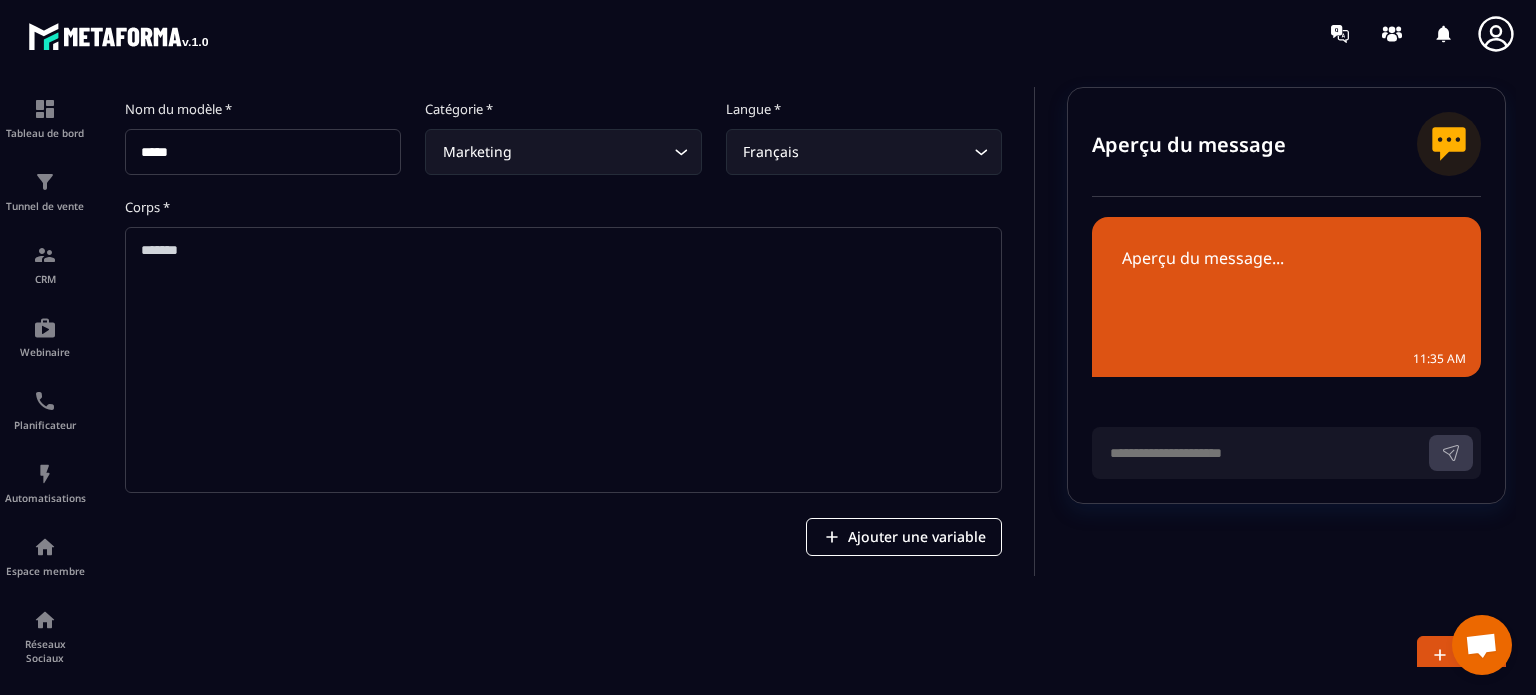 scroll, scrollTop: 212, scrollLeft: 0, axis: vertical 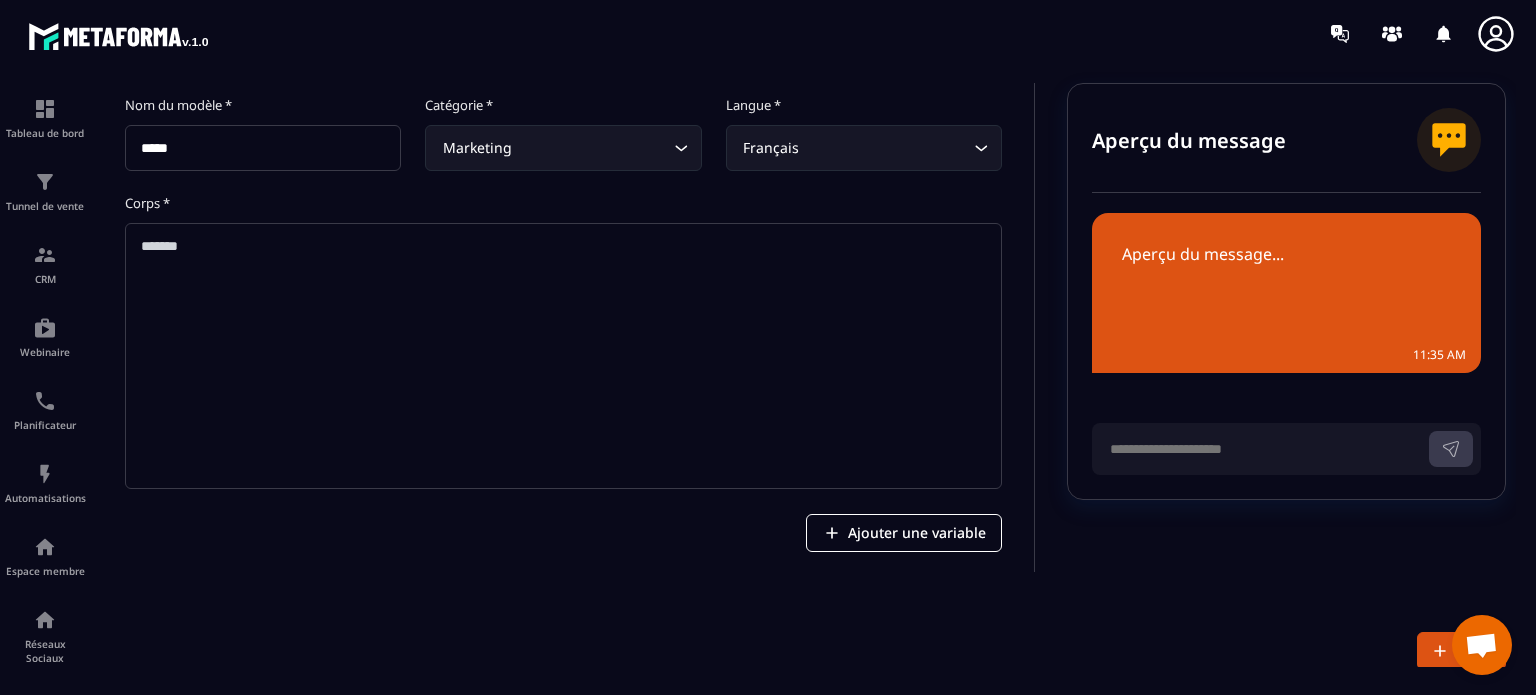 click 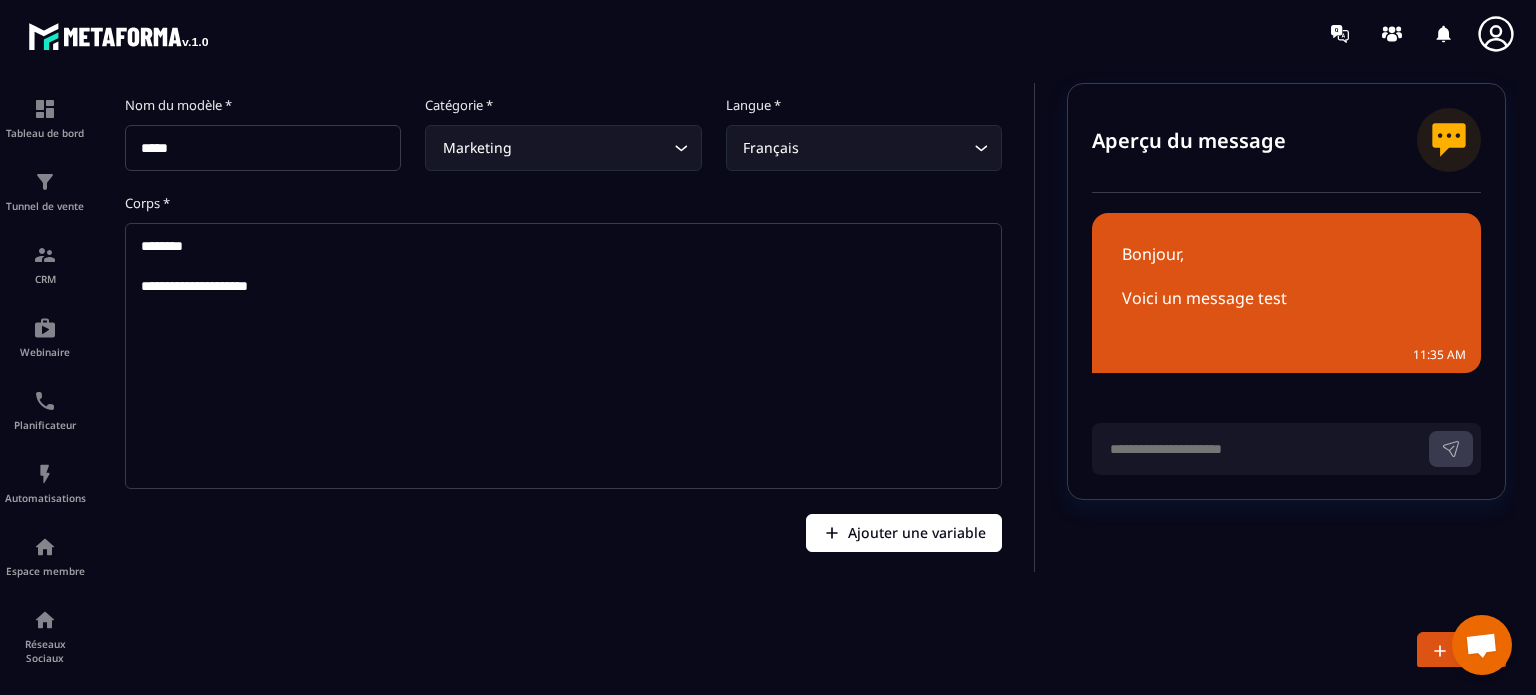 click on "Ajouter une variable" at bounding box center [904, 533] 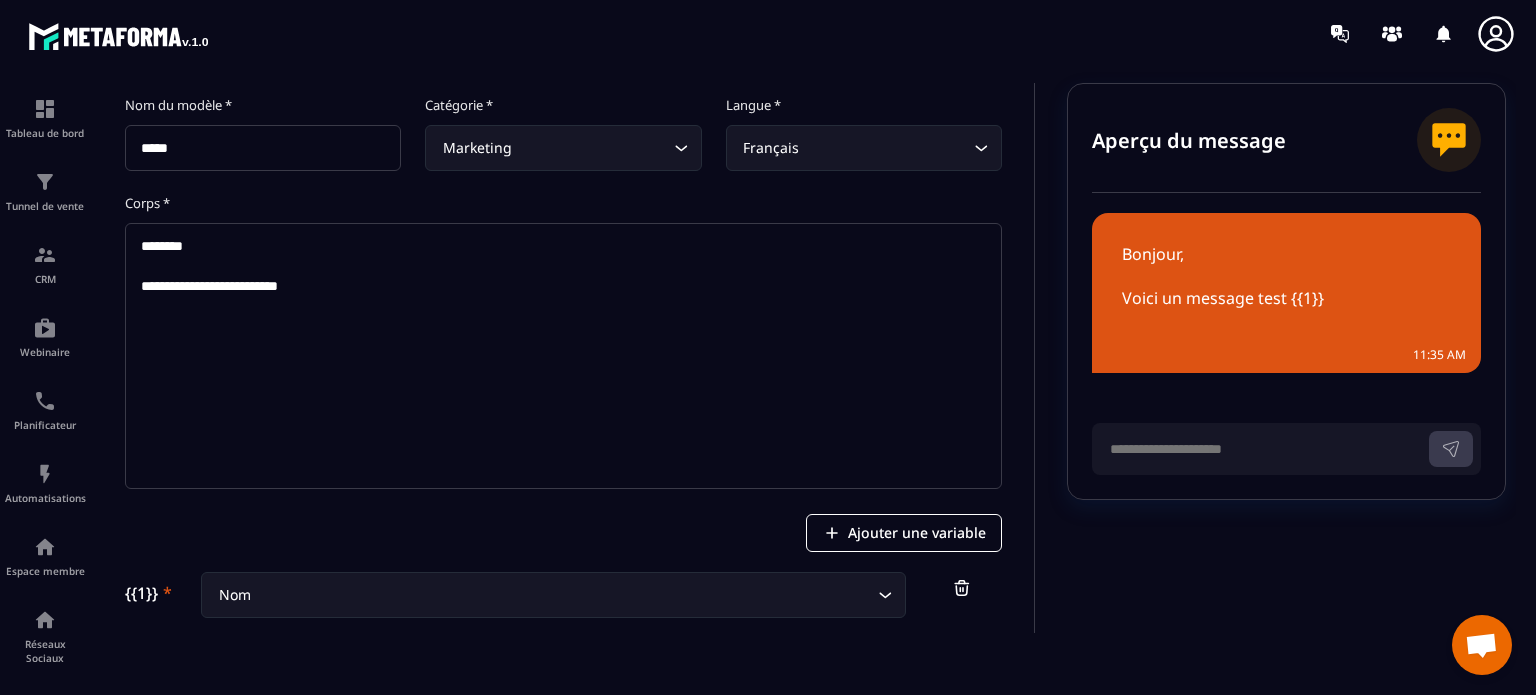 click on "Nom Loading..." 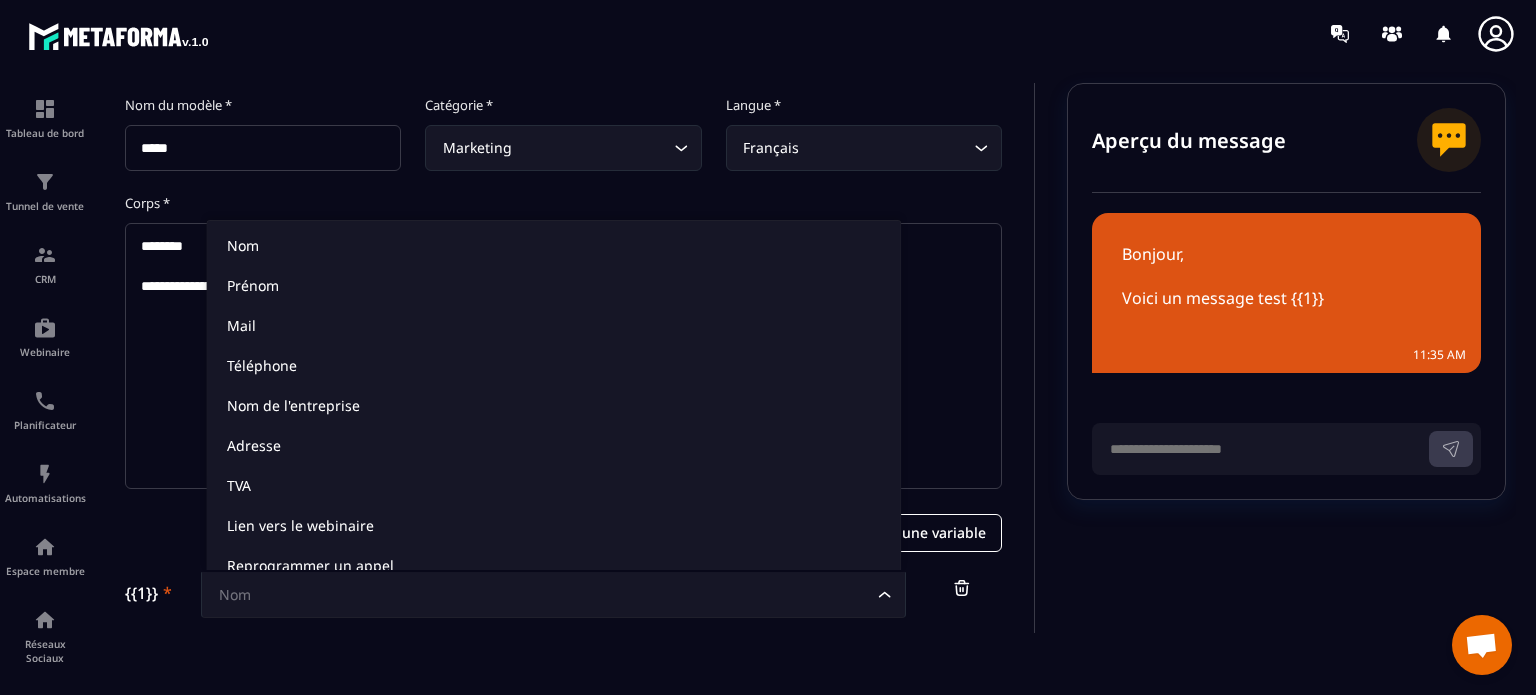 scroll, scrollTop: 15, scrollLeft: 0, axis: vertical 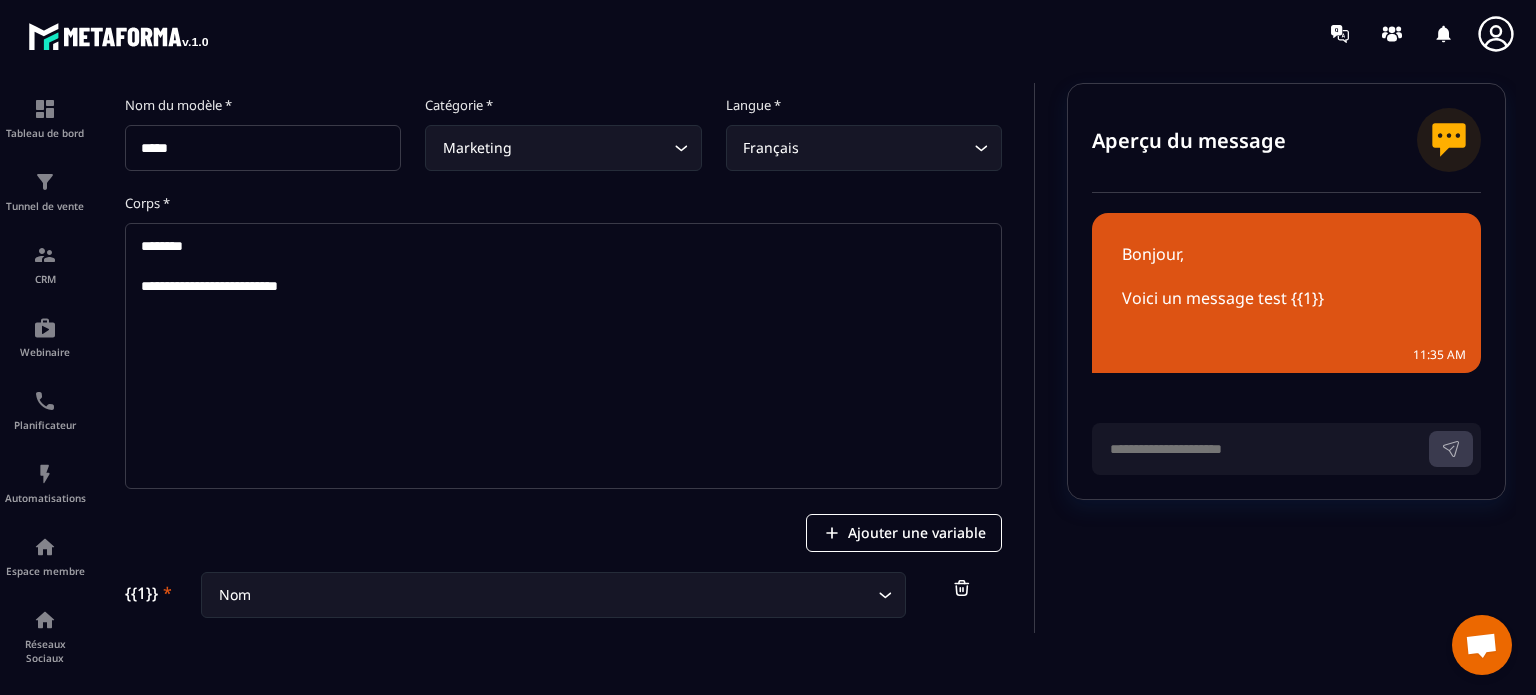 click on "Ajouter une variable" at bounding box center [563, 533] 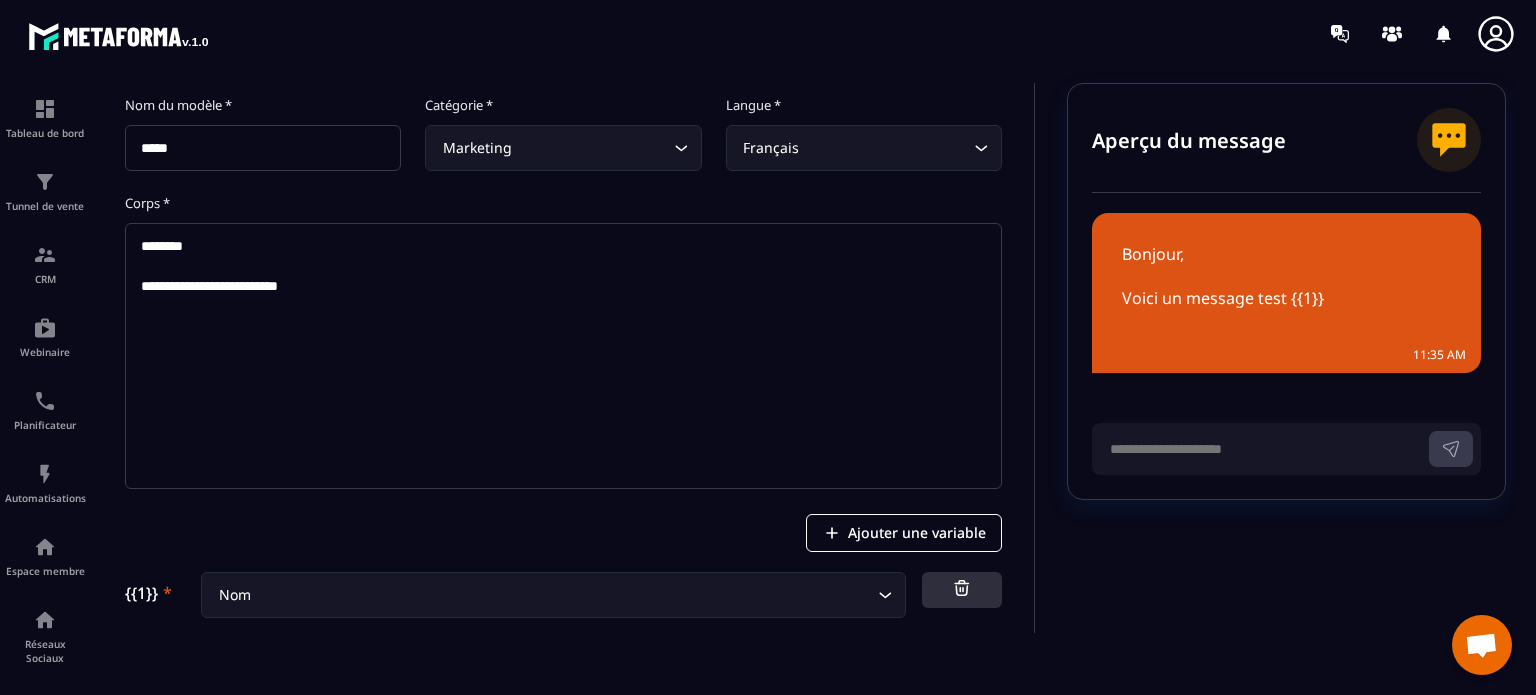 click 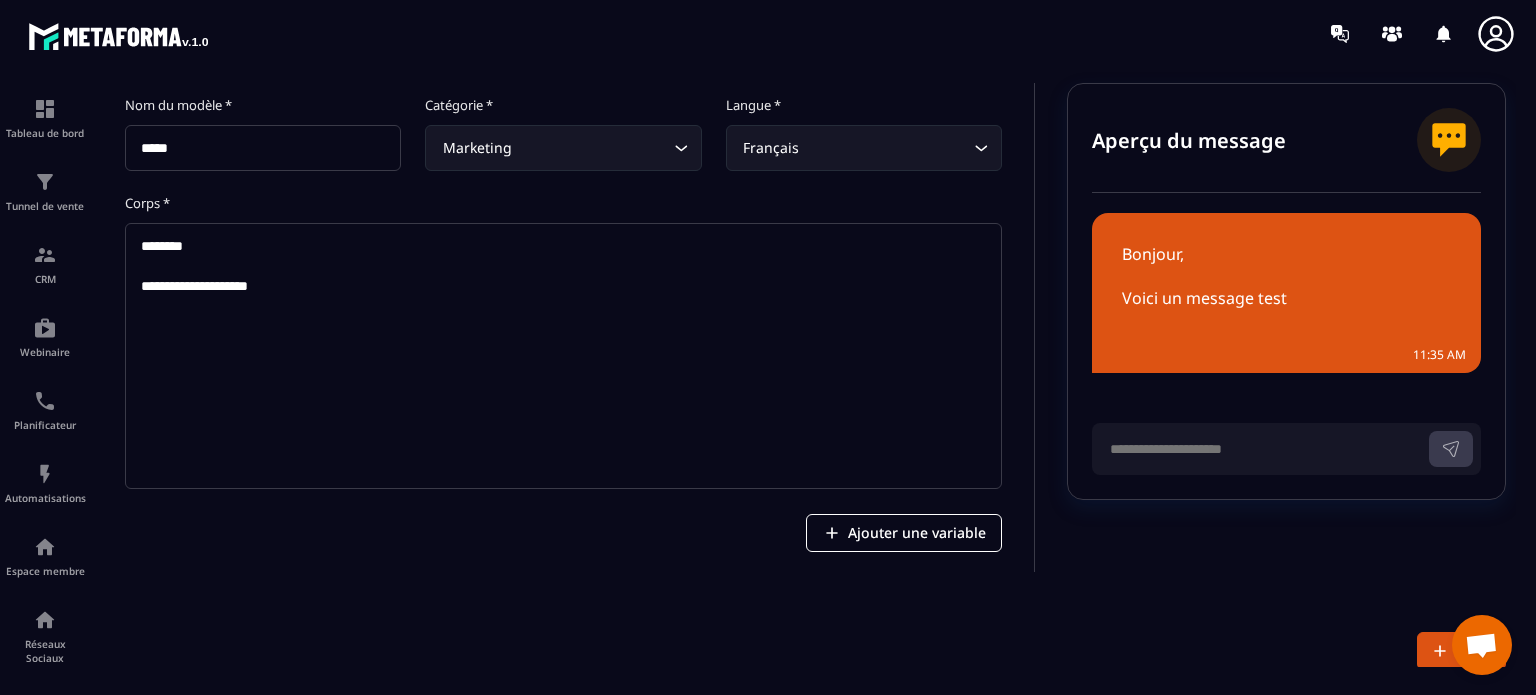 click on "Aperçu du message Bonjour, Voici un message test 11:35 AM" at bounding box center (1286, 327) 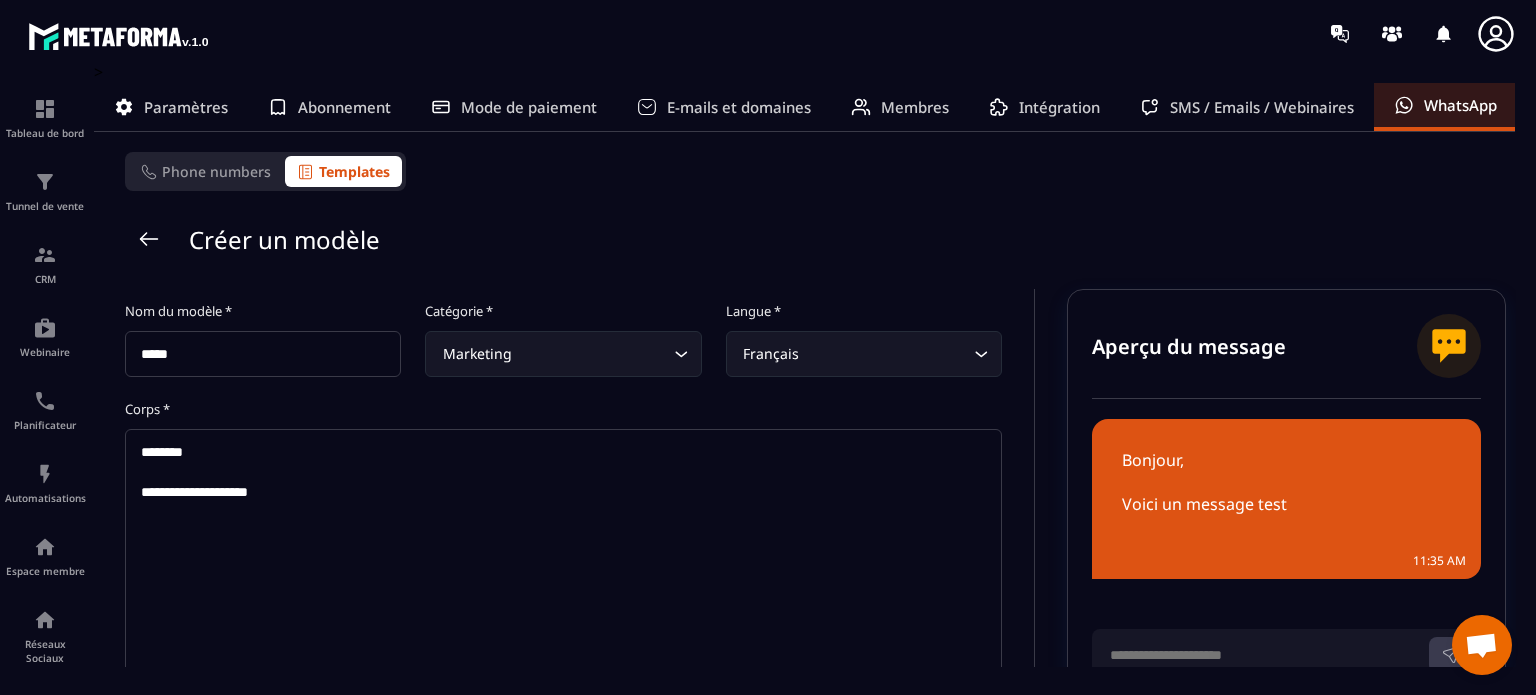 scroll, scrollTop: 0, scrollLeft: 0, axis: both 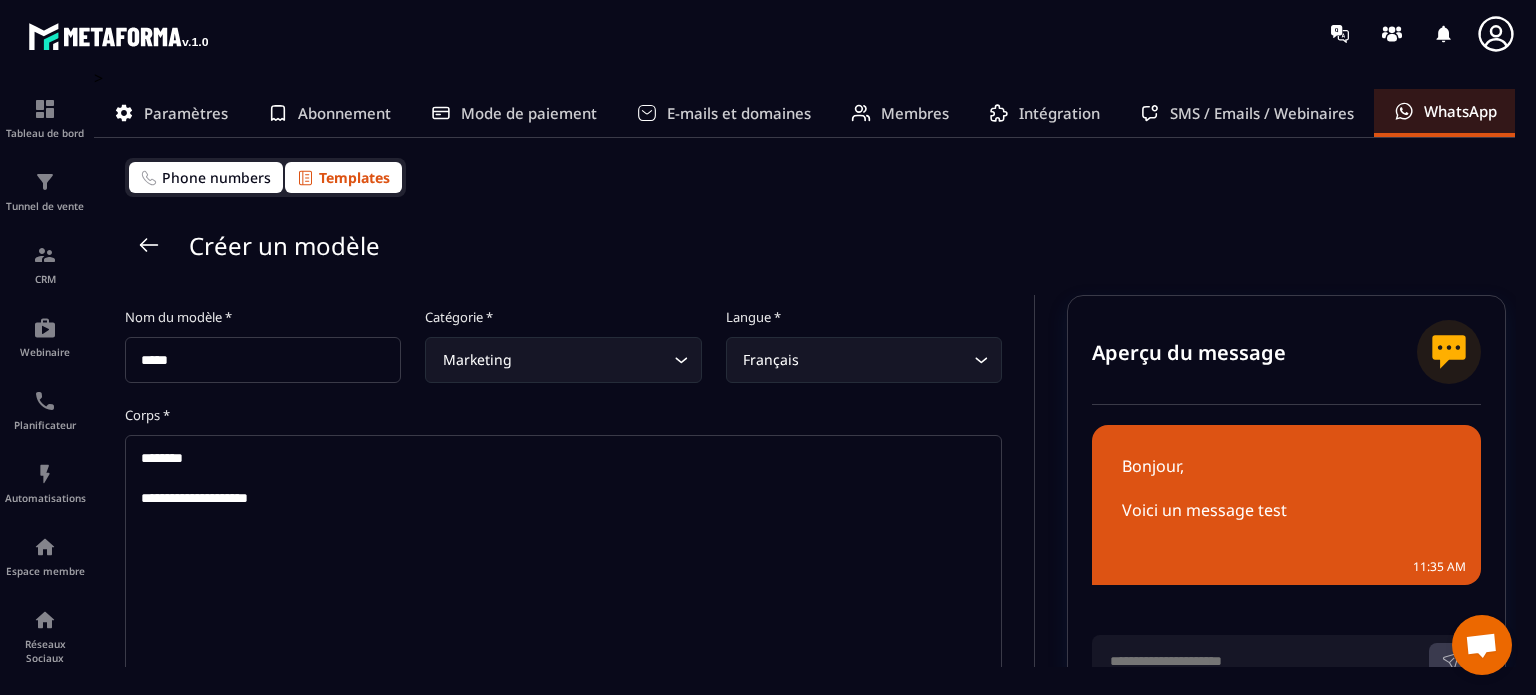 click on "Phone numbers" at bounding box center (216, 177) 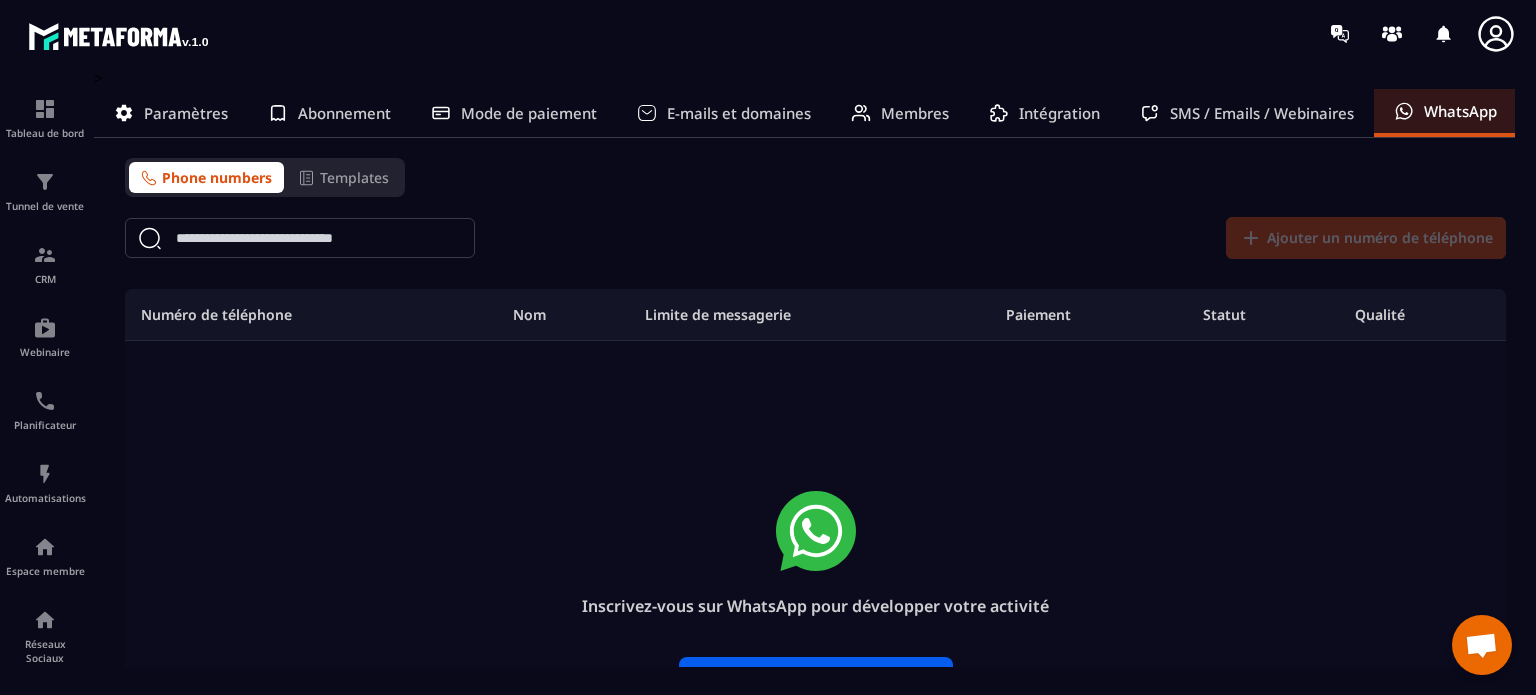 click on "SMS / Emails / Webinaires" at bounding box center [1262, 113] 